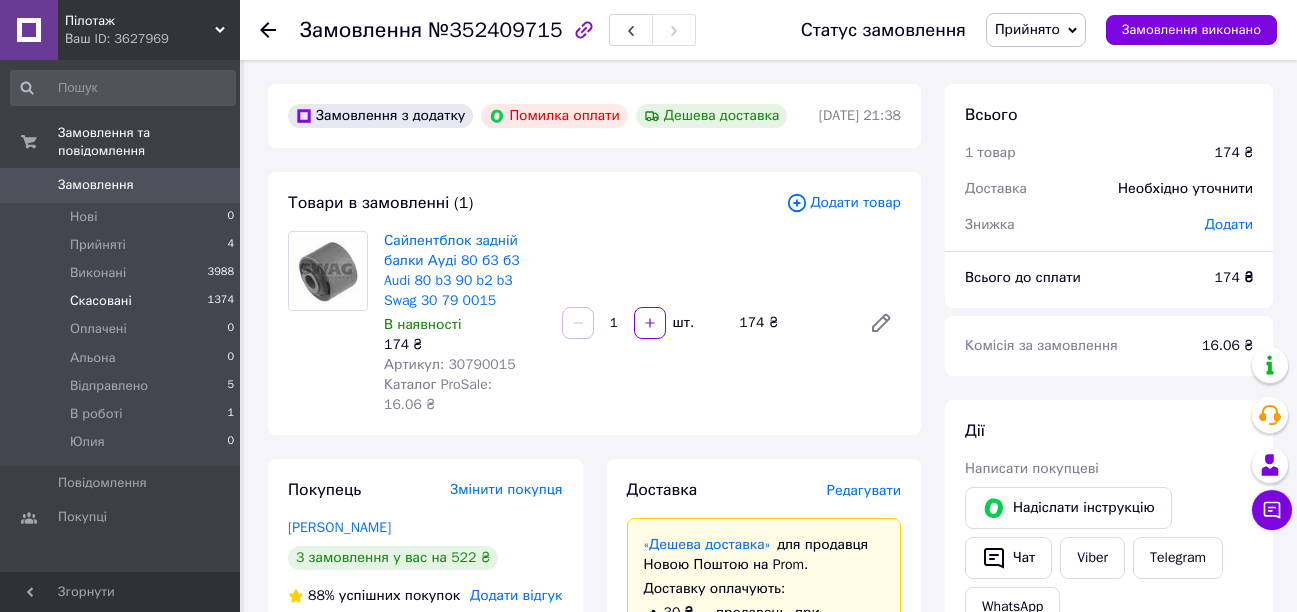 scroll, scrollTop: 0, scrollLeft: 0, axis: both 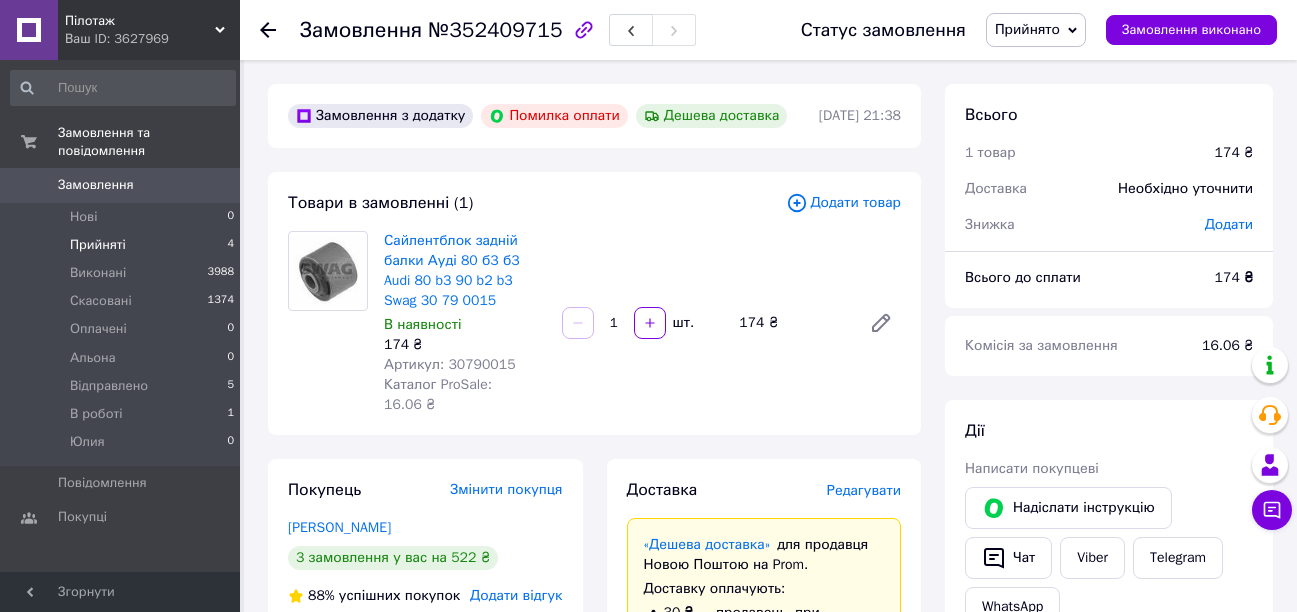click on "Прийняті" at bounding box center [98, 245] 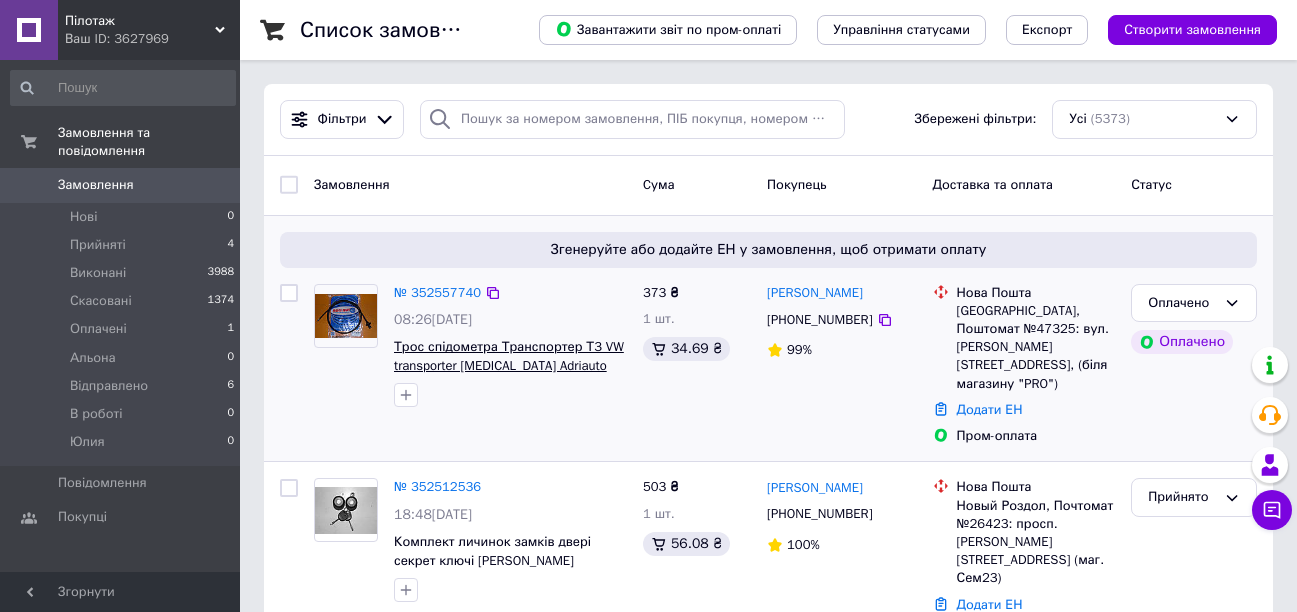 click on "Трос спідометра Транспортер Т3 VW transporter [MEDICAL_DATA] Adriauto 55.1511" at bounding box center [509, 365] 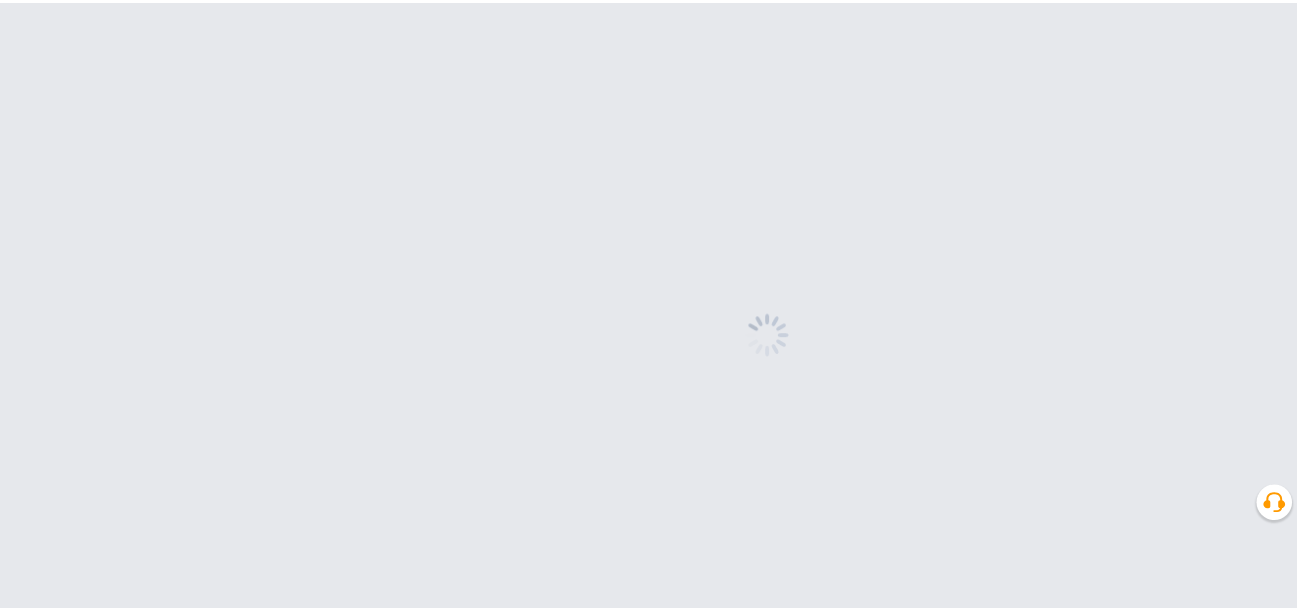 scroll, scrollTop: 0, scrollLeft: 0, axis: both 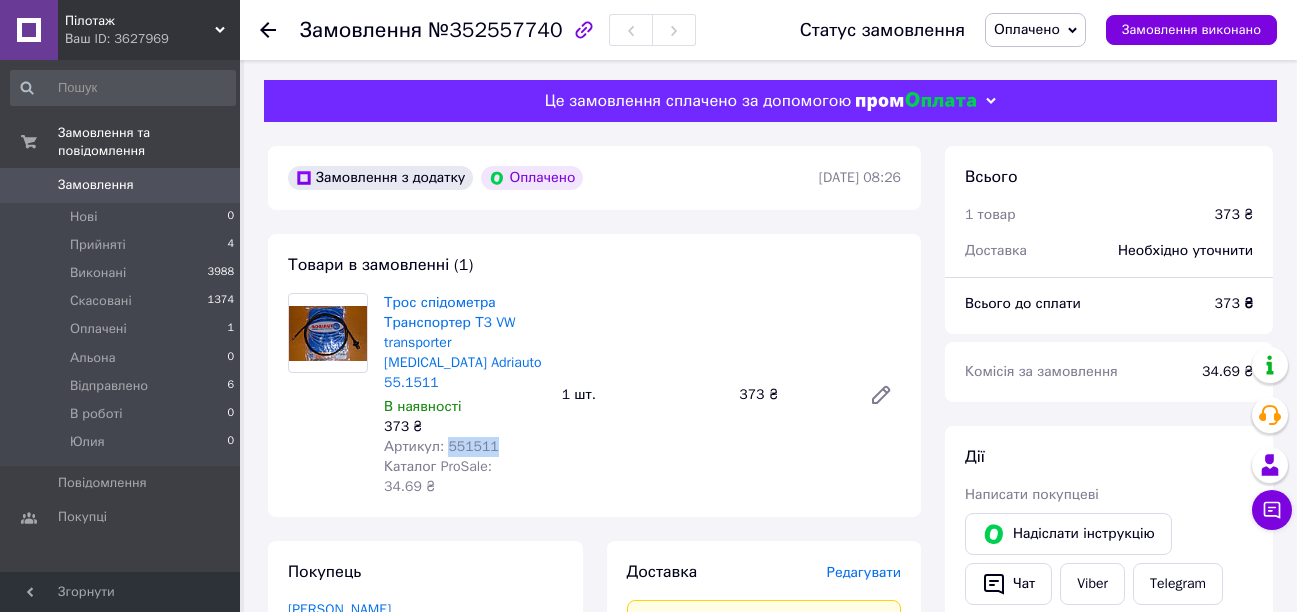 drag, startPoint x: 490, startPoint y: 431, endPoint x: 442, endPoint y: 427, distance: 48.166378 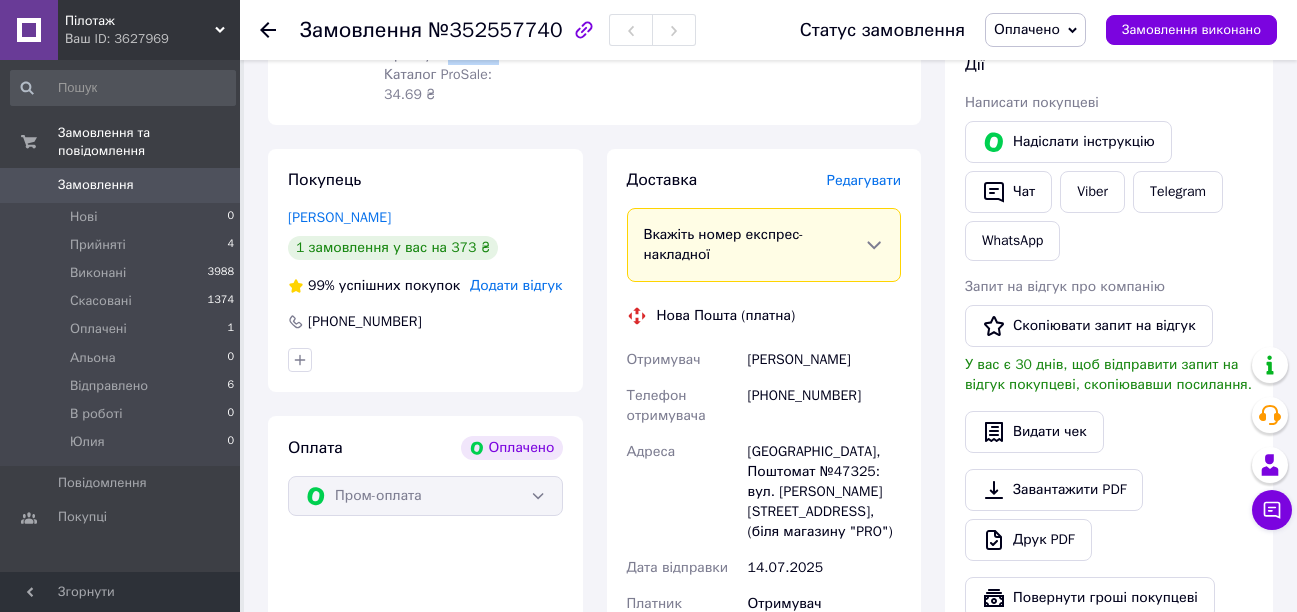 scroll, scrollTop: 400, scrollLeft: 0, axis: vertical 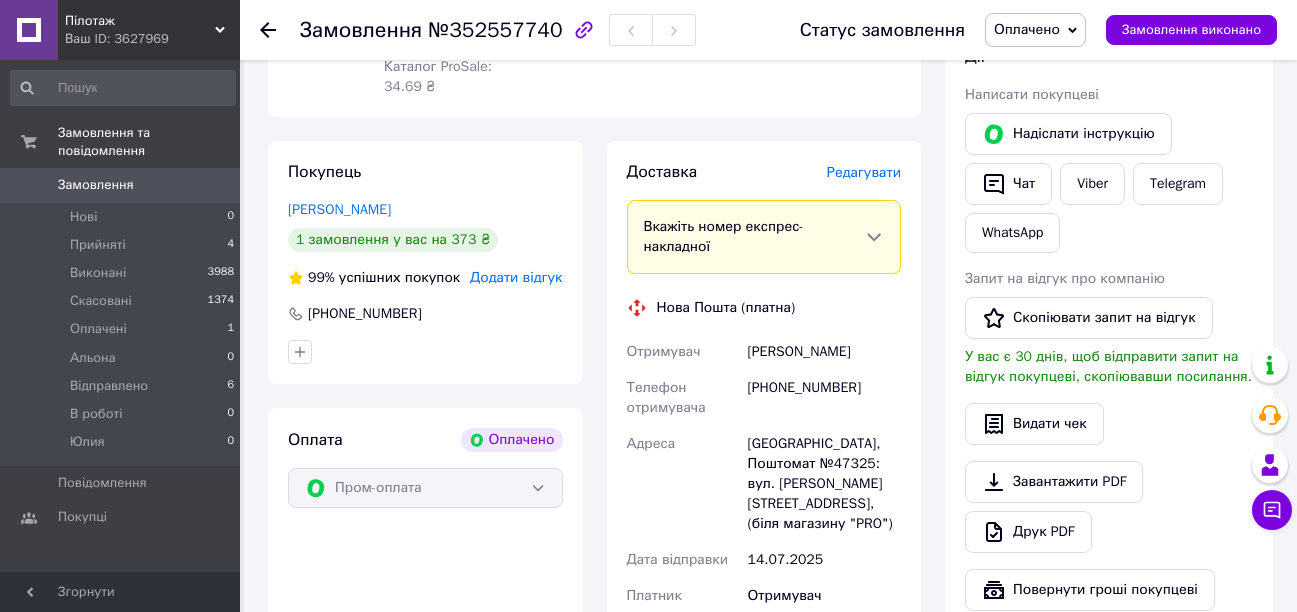 click on "Оплачено" at bounding box center [1027, 29] 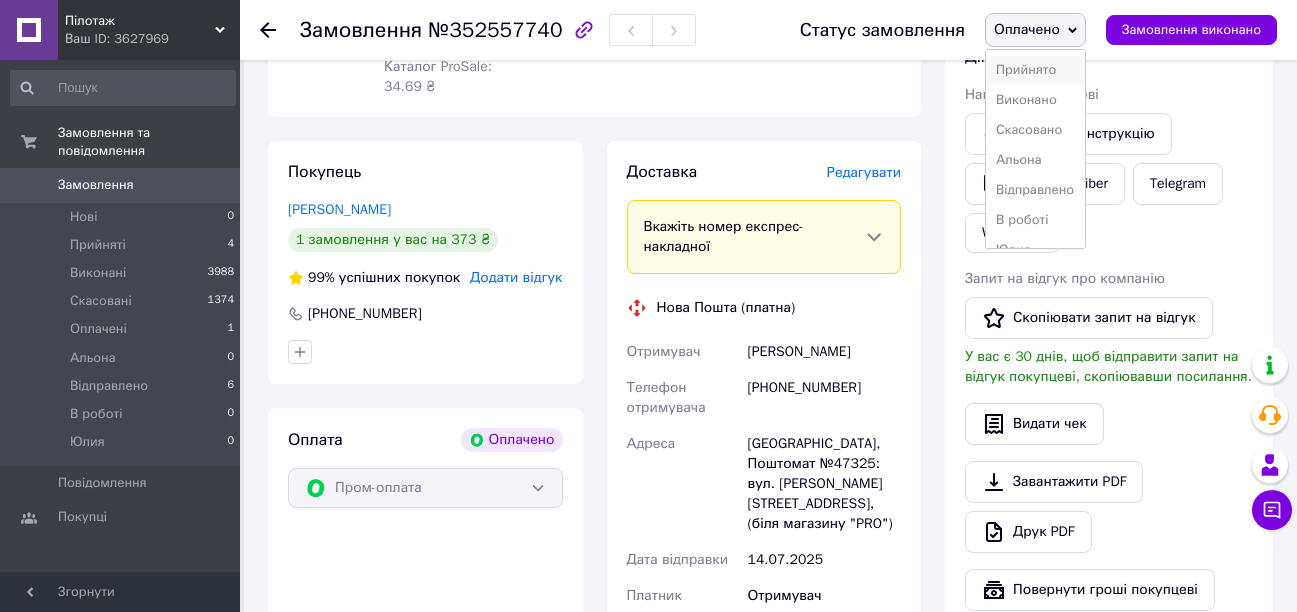 click on "Прийнято" at bounding box center (1035, 70) 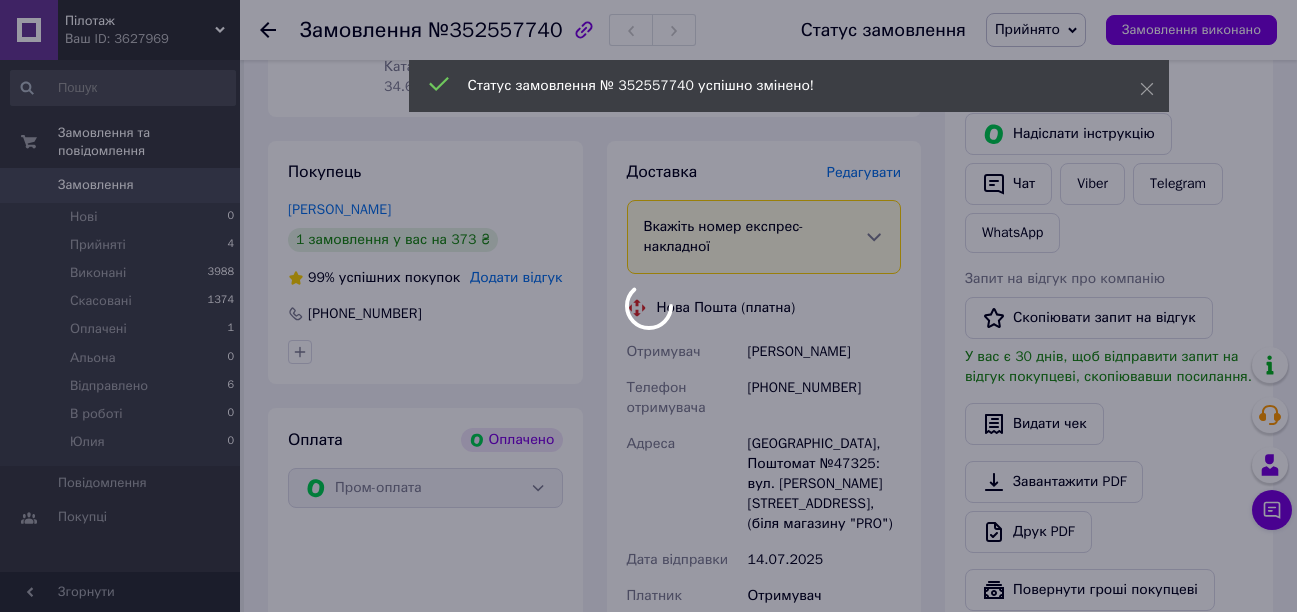 scroll, scrollTop: 500, scrollLeft: 0, axis: vertical 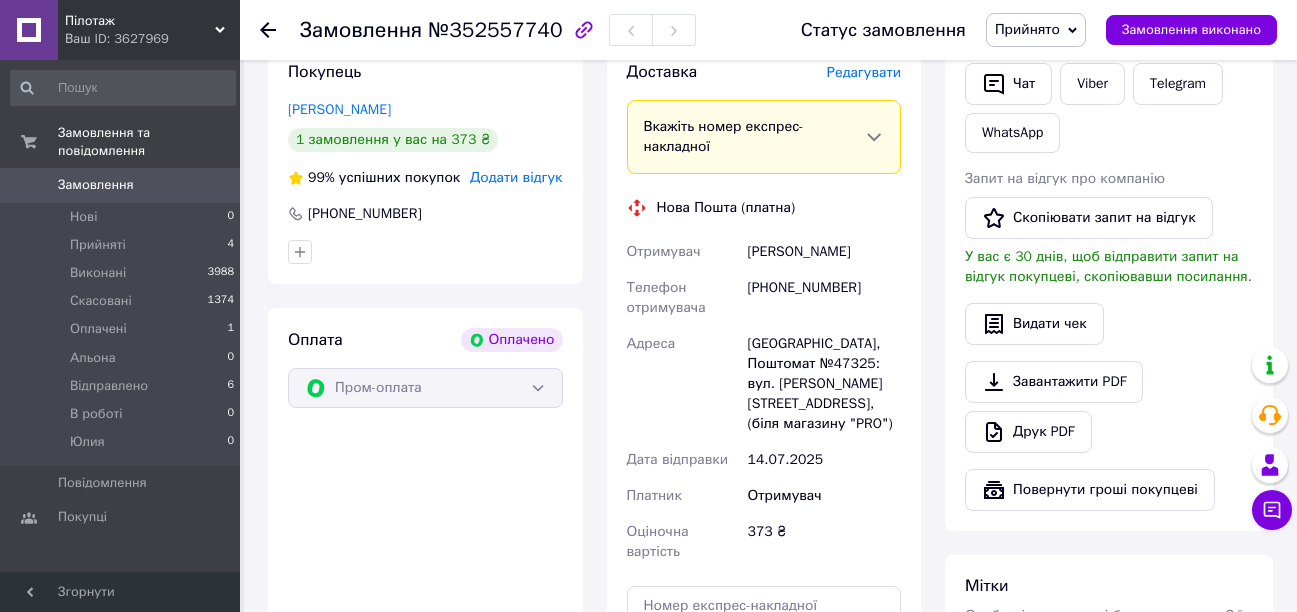 click 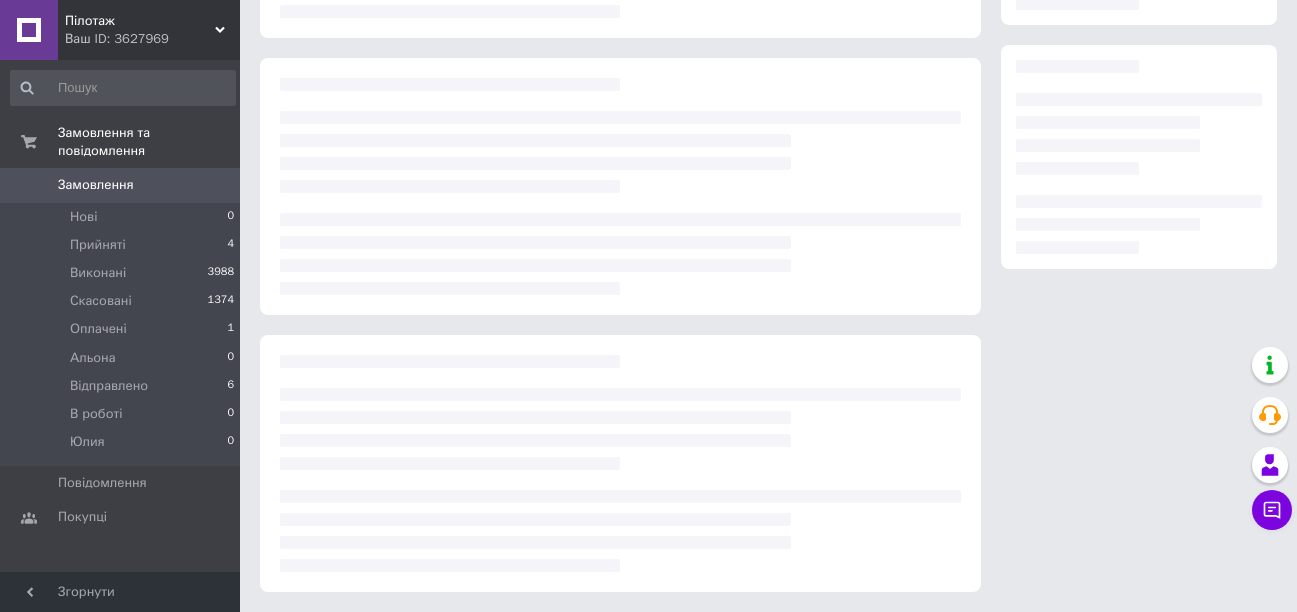 scroll, scrollTop: 302, scrollLeft: 0, axis: vertical 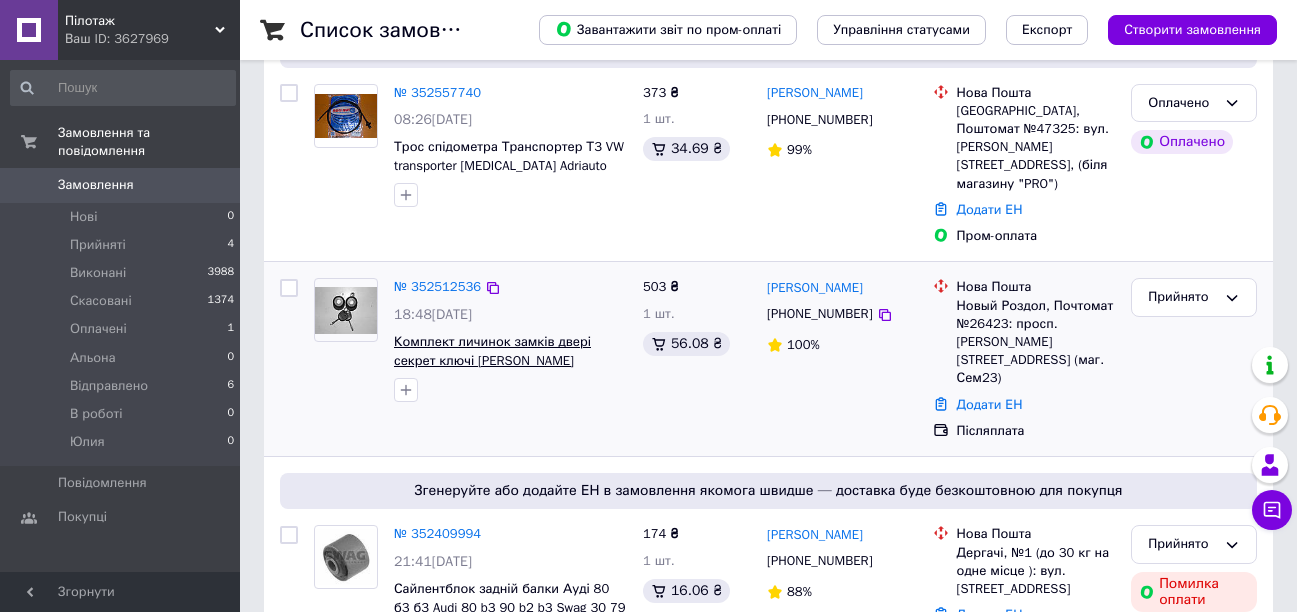 click on "Комплект личинок замків двері секрет ключі [PERSON_NAME] Скорпіо Екскорт Транзит Фієста sierra scorpio 3210Z-1" at bounding box center (494, 369) 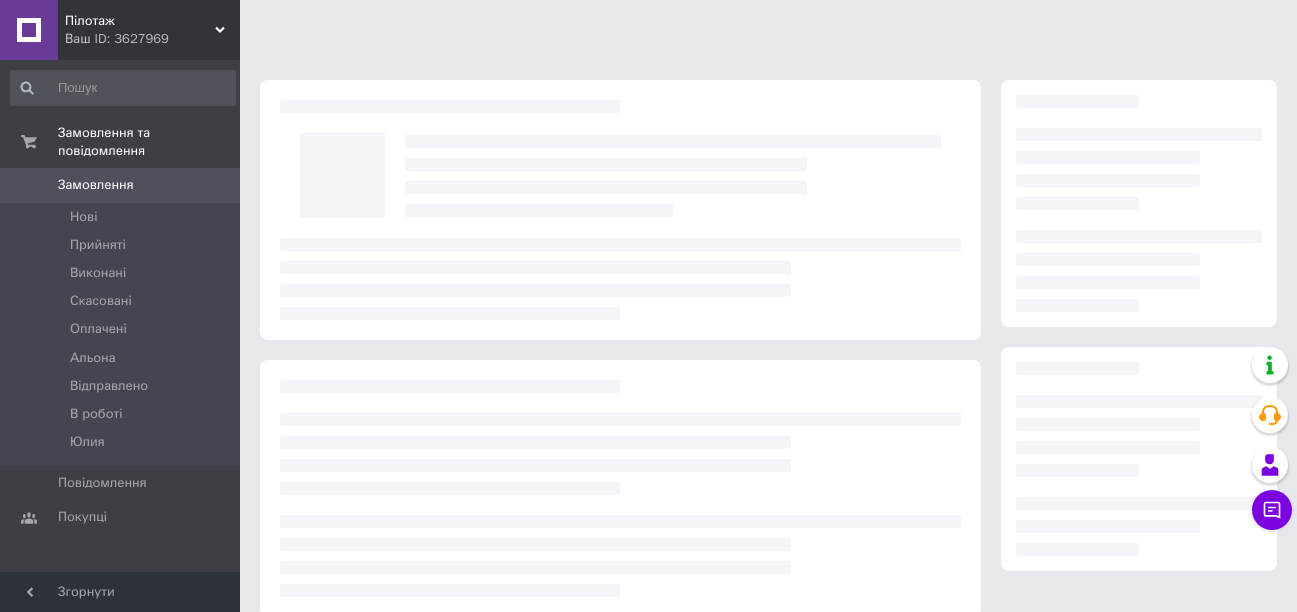 scroll, scrollTop: 0, scrollLeft: 0, axis: both 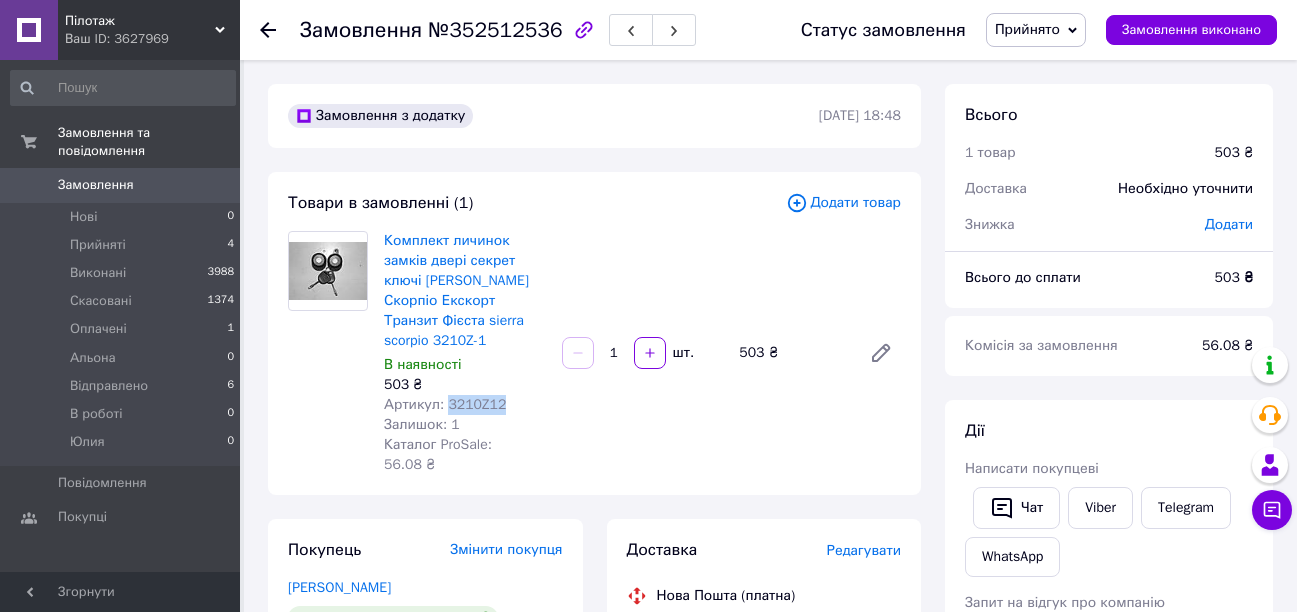 drag, startPoint x: 505, startPoint y: 398, endPoint x: 446, endPoint y: 403, distance: 59.211487 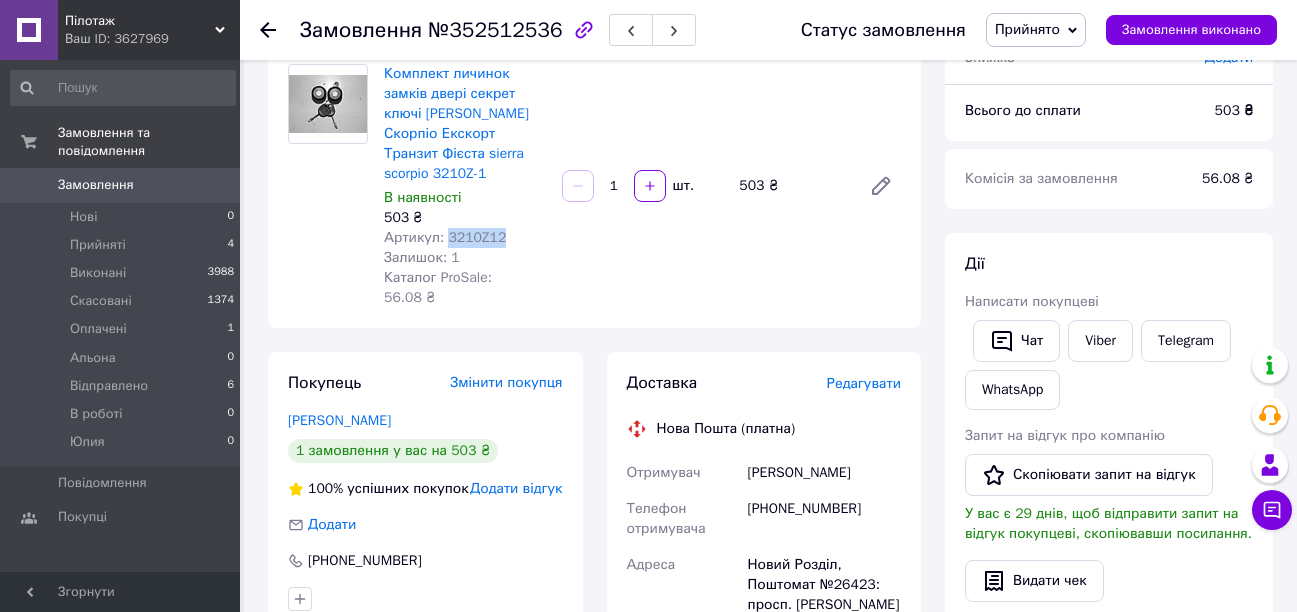scroll, scrollTop: 200, scrollLeft: 0, axis: vertical 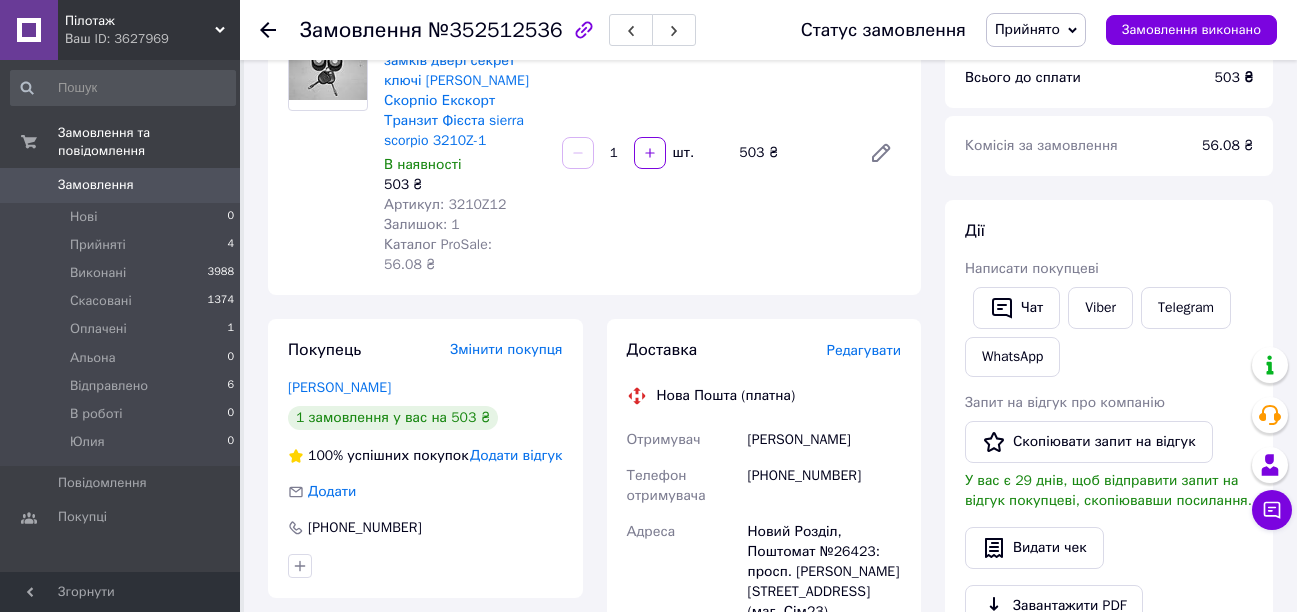 click 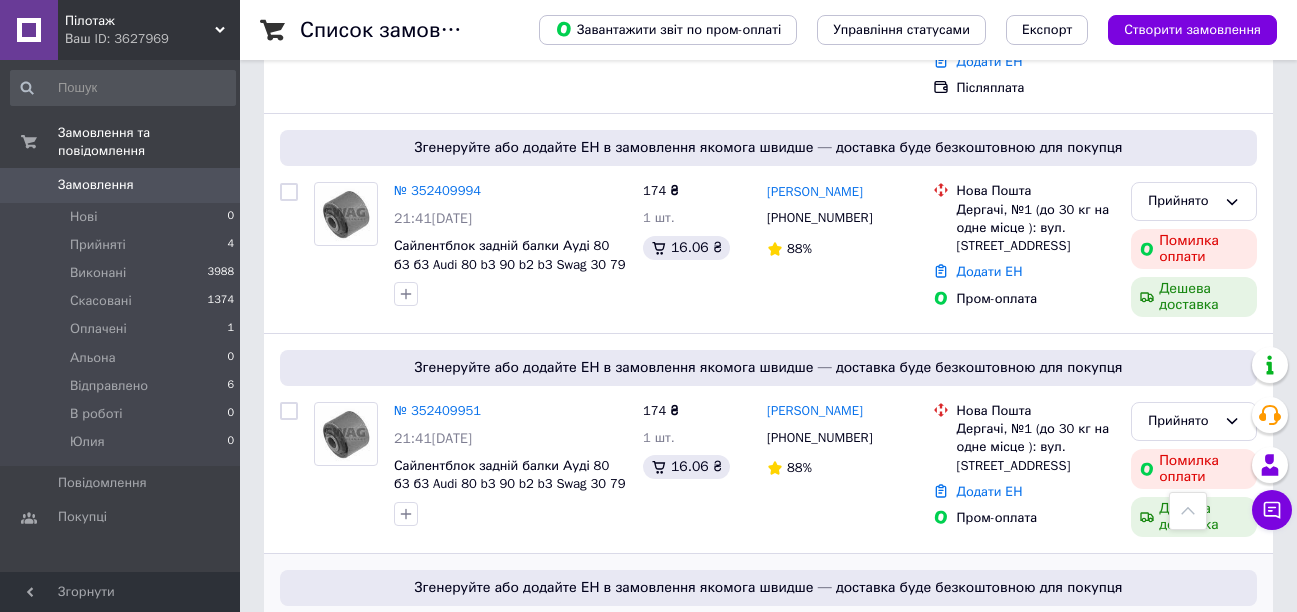 scroll, scrollTop: 500, scrollLeft: 0, axis: vertical 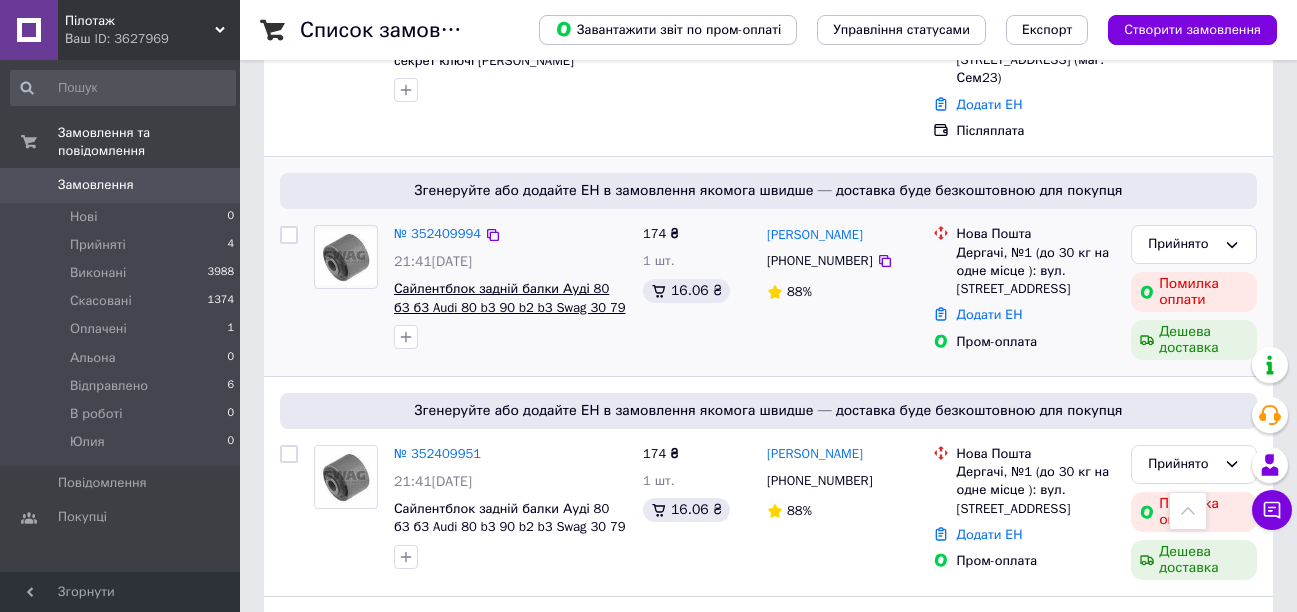 click on "Сайлентблок задній балки Ауді 80 б3 б3 Audi 80 b3 90 b2 b3 Swag 30 79 0015" at bounding box center [510, 307] 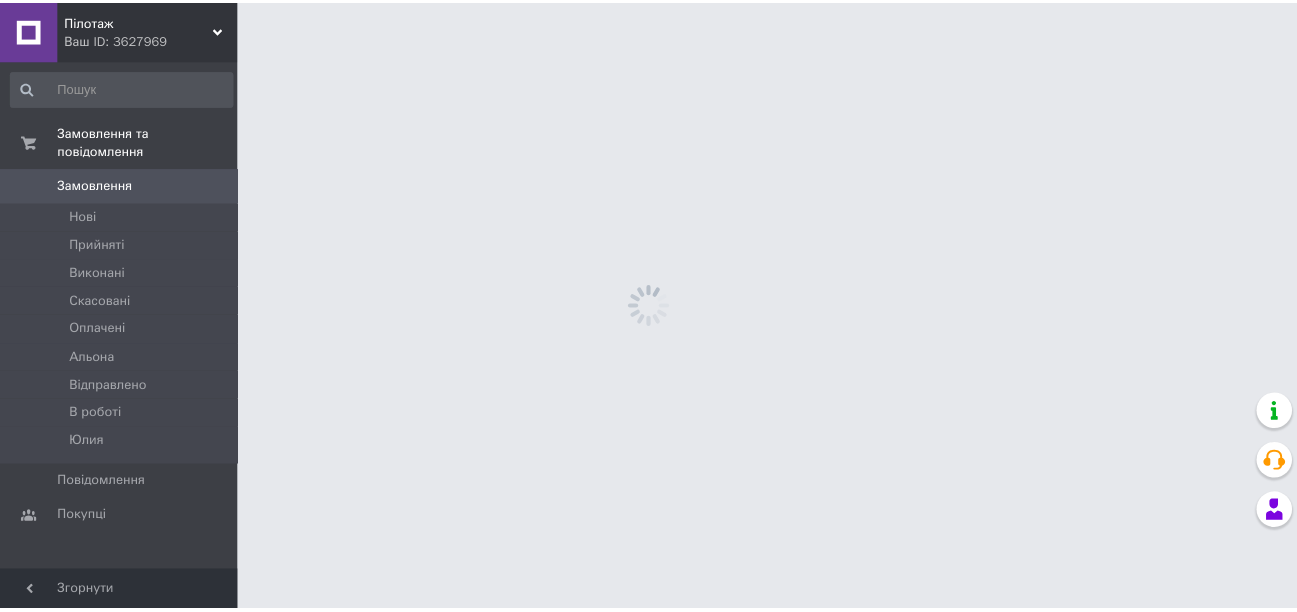 scroll, scrollTop: 0, scrollLeft: 0, axis: both 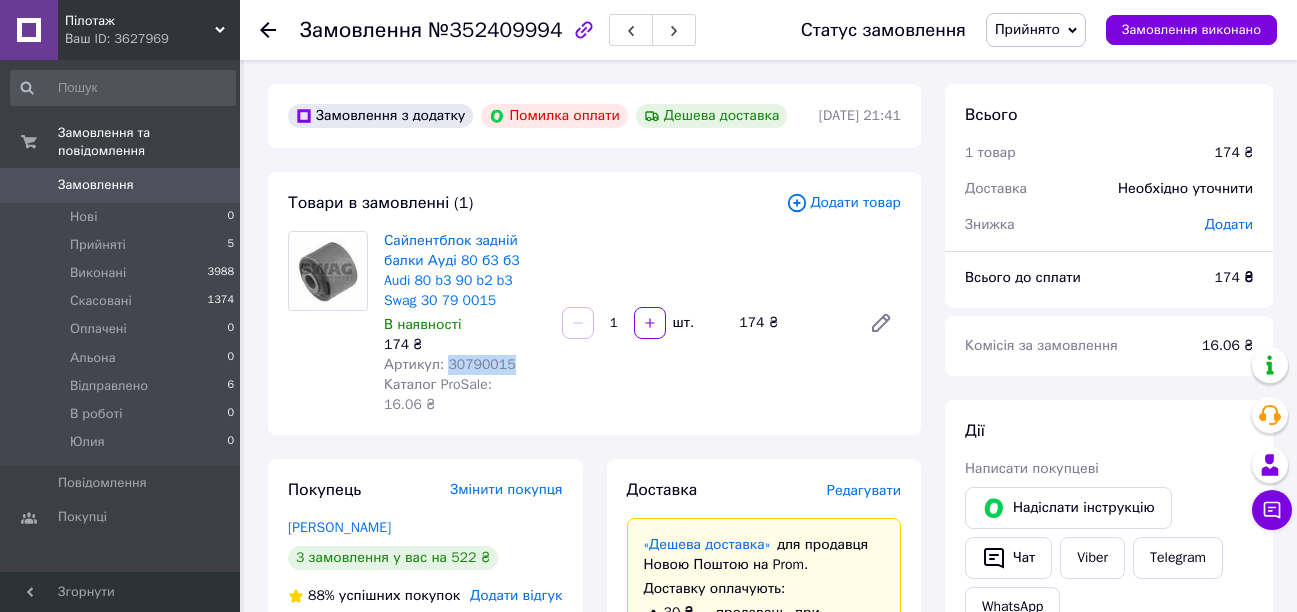 drag, startPoint x: 507, startPoint y: 365, endPoint x: 445, endPoint y: 357, distance: 62.514 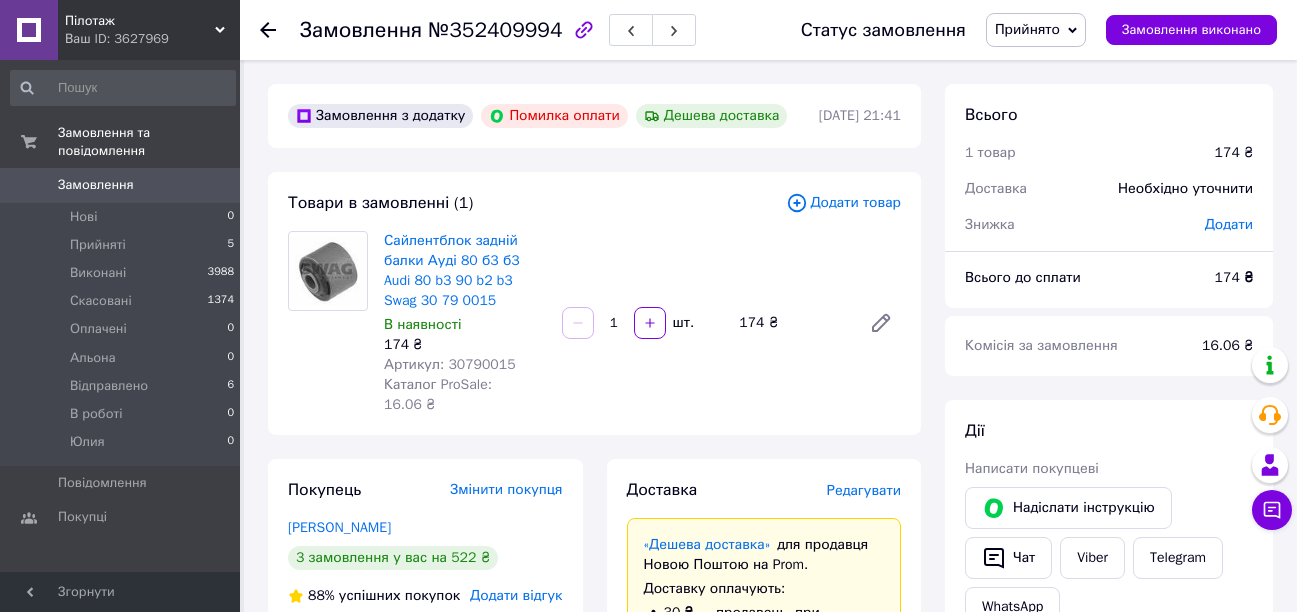 click on "Замовлення №352409994 Статус замовлення Прийнято Виконано Скасовано Оплачено Альона Відправлено В роботі Юлия Замовлення виконано" at bounding box center (768, 30) 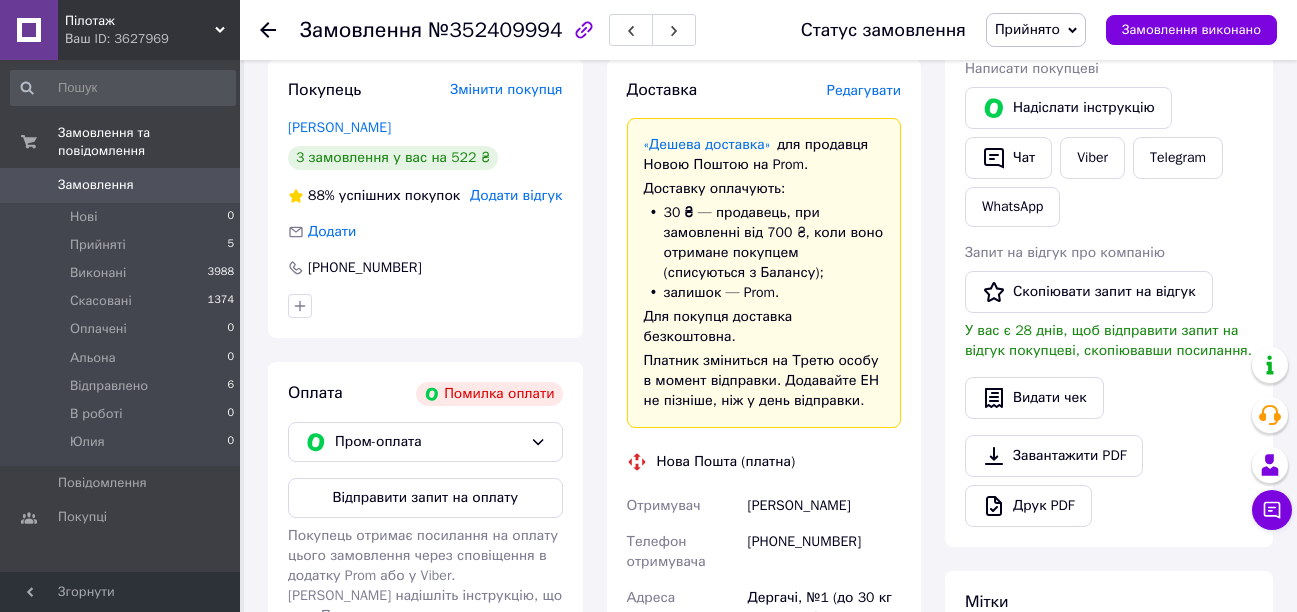 scroll, scrollTop: 500, scrollLeft: 0, axis: vertical 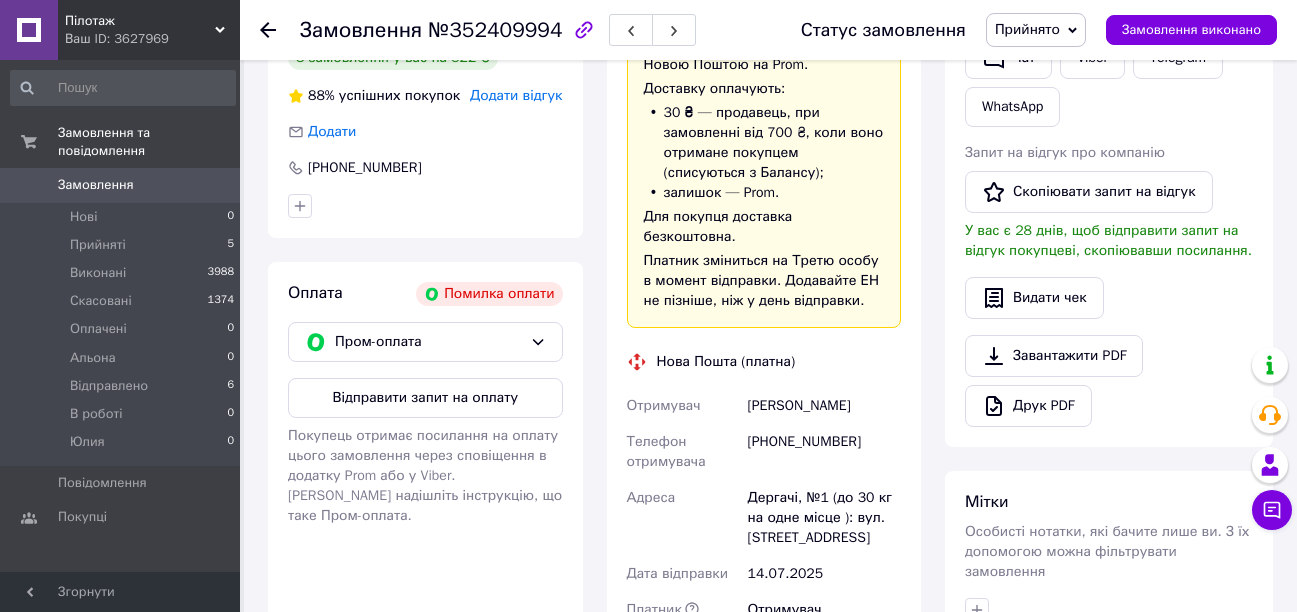click 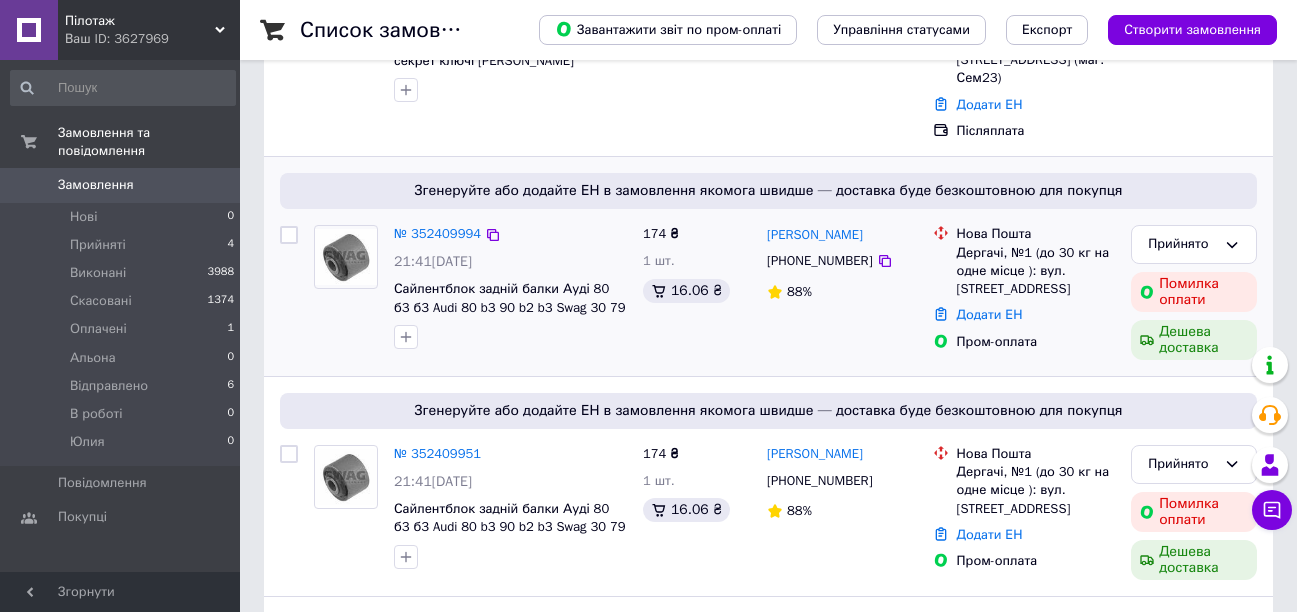 scroll, scrollTop: 0, scrollLeft: 0, axis: both 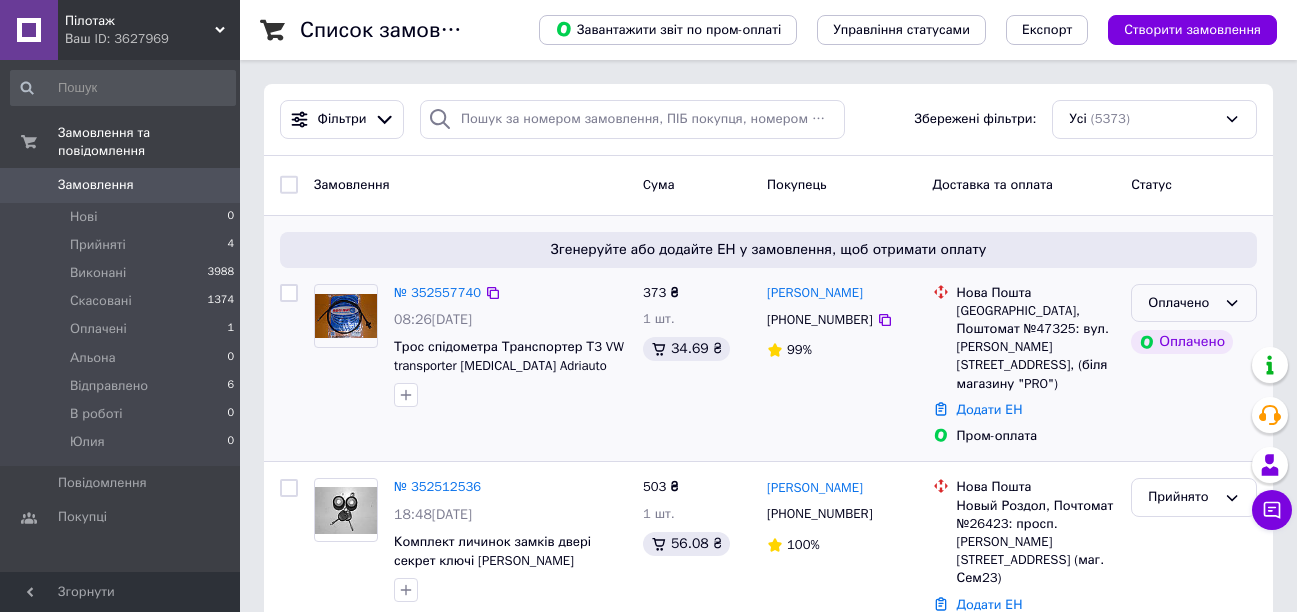 click on "Оплачено" at bounding box center [1182, 303] 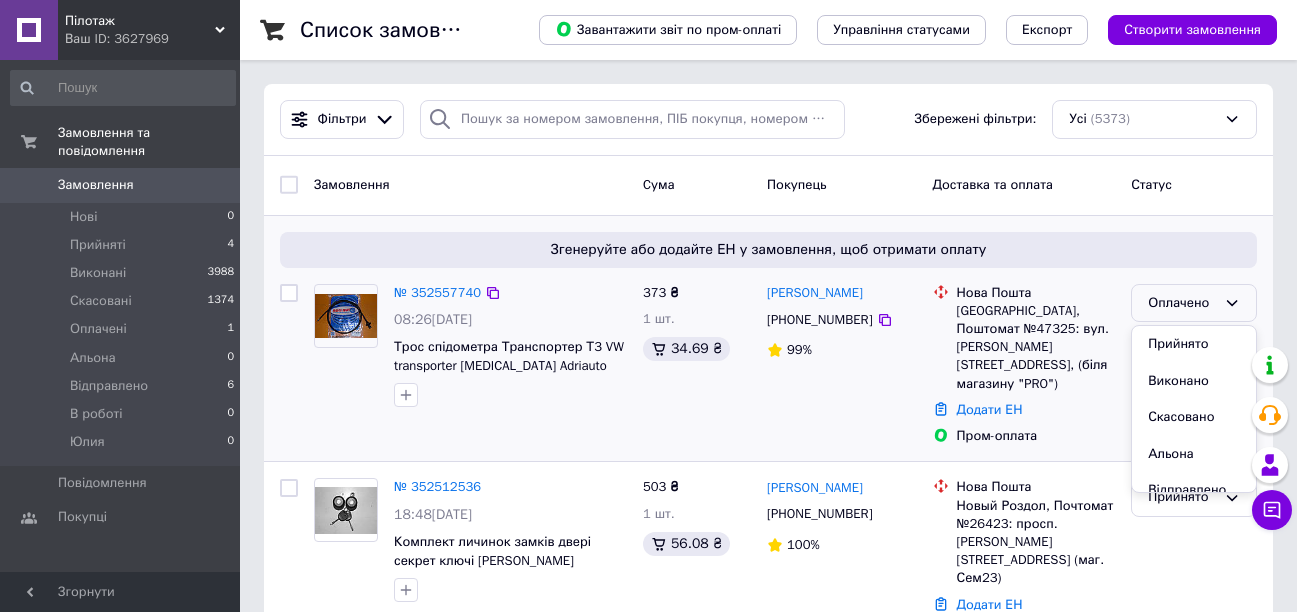 click on "Прийнято" at bounding box center [1194, 344] 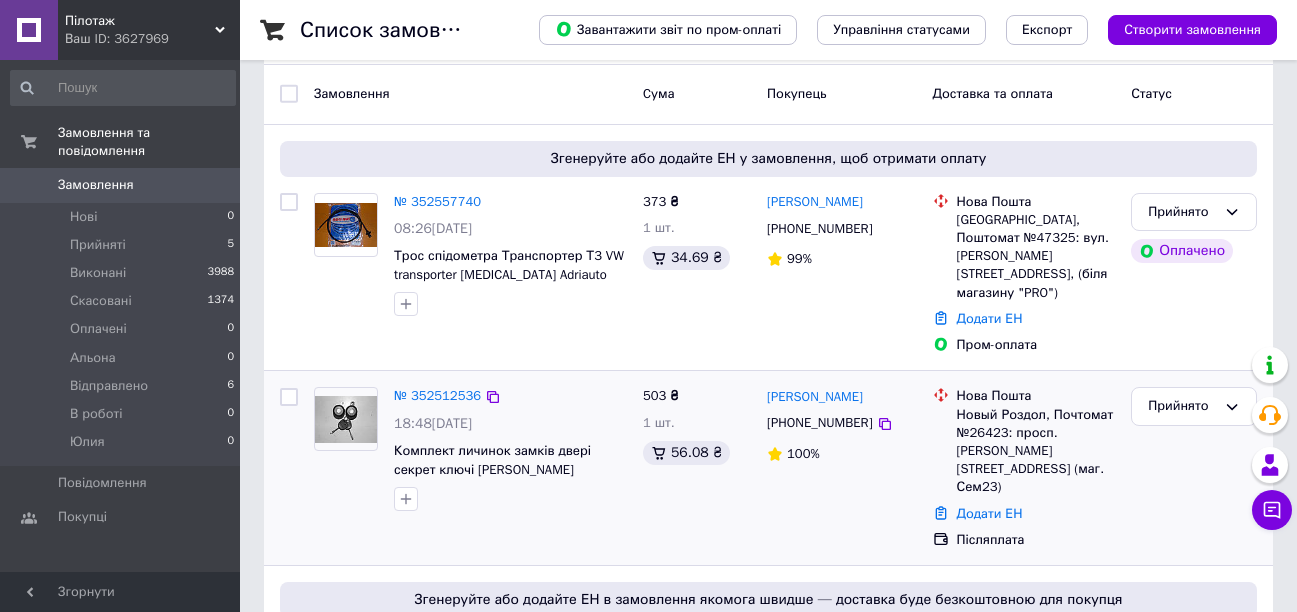 scroll, scrollTop: 0, scrollLeft: 0, axis: both 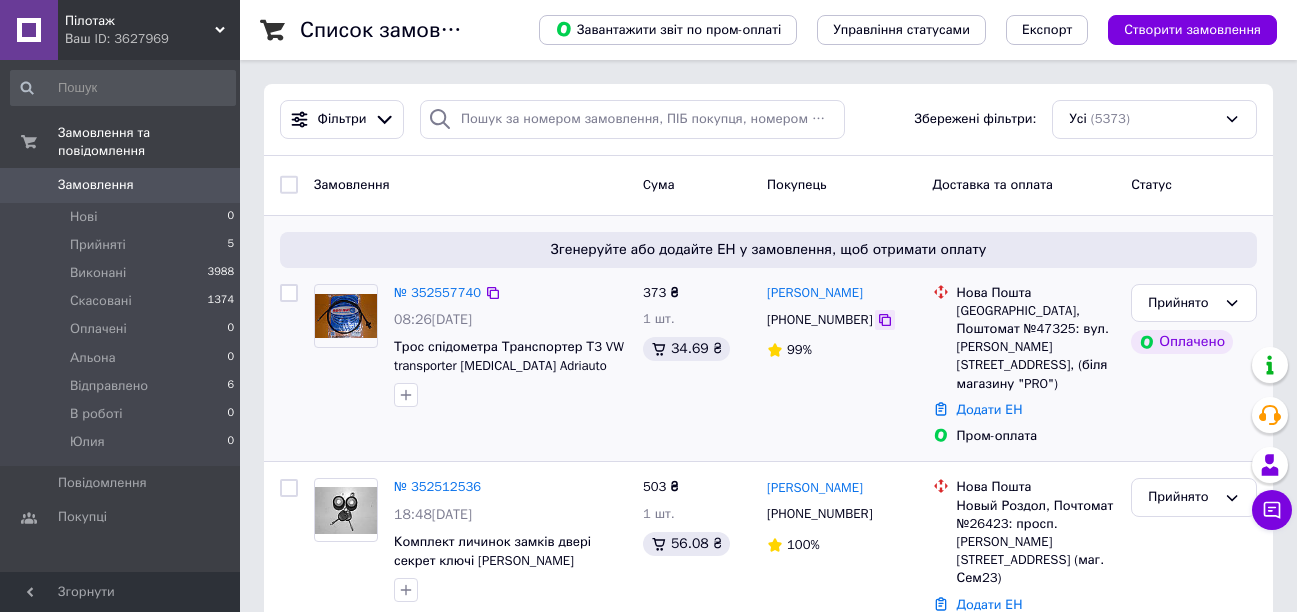 click 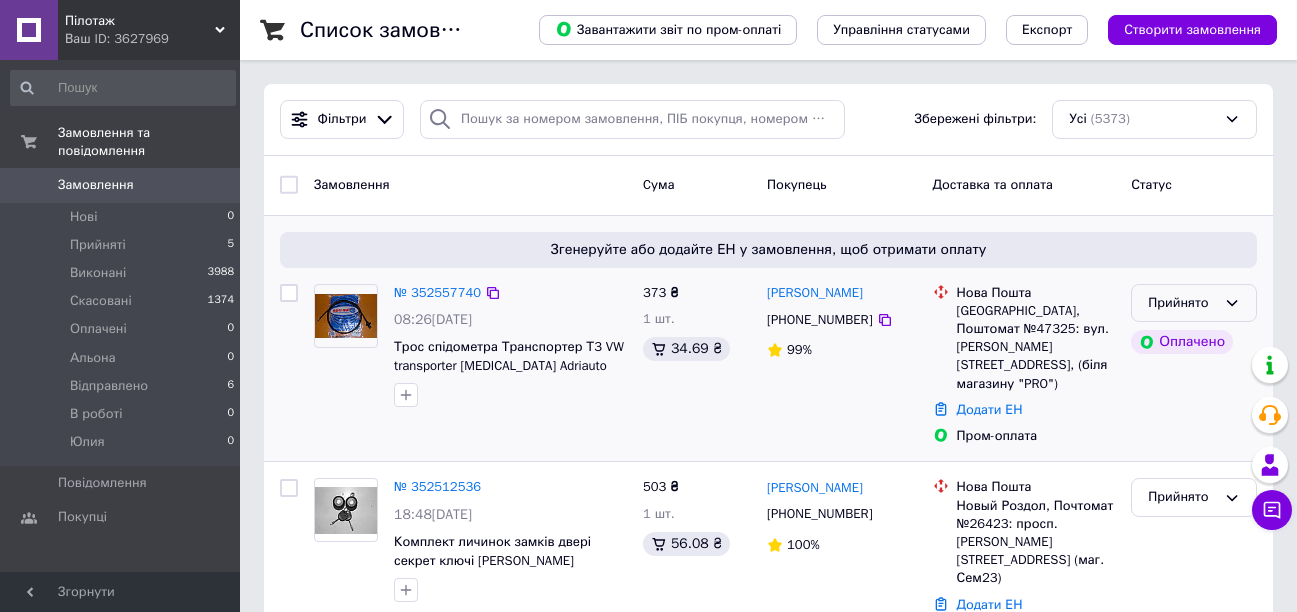 click on "Прийнято" at bounding box center (1182, 303) 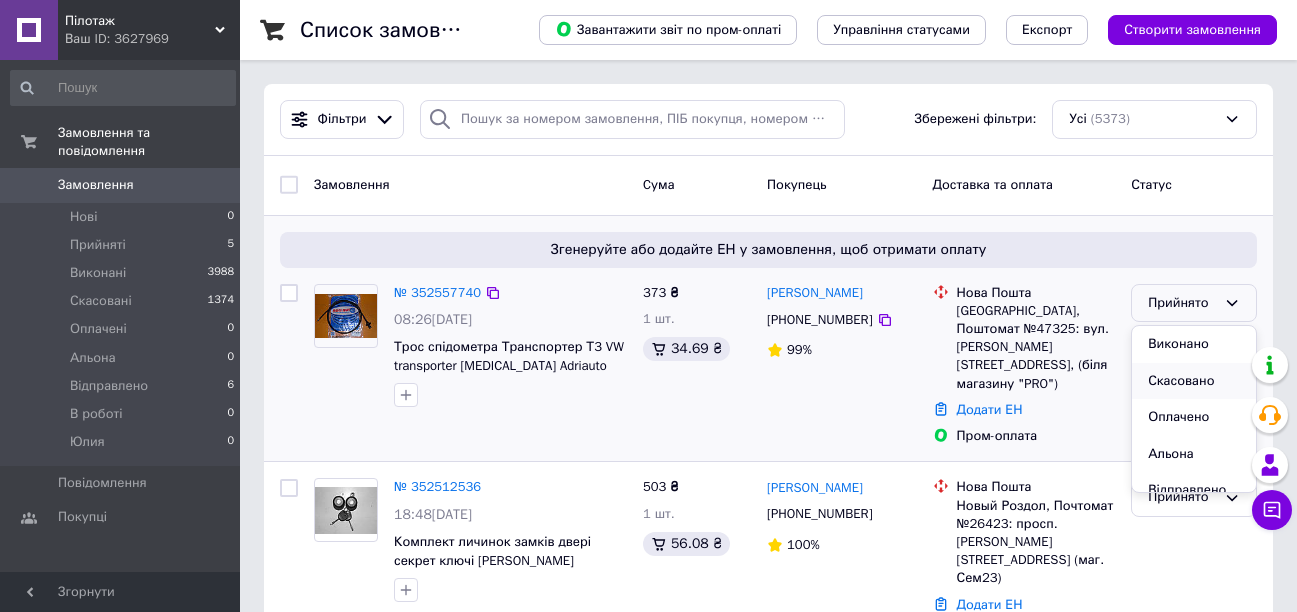 scroll, scrollTop: 90, scrollLeft: 0, axis: vertical 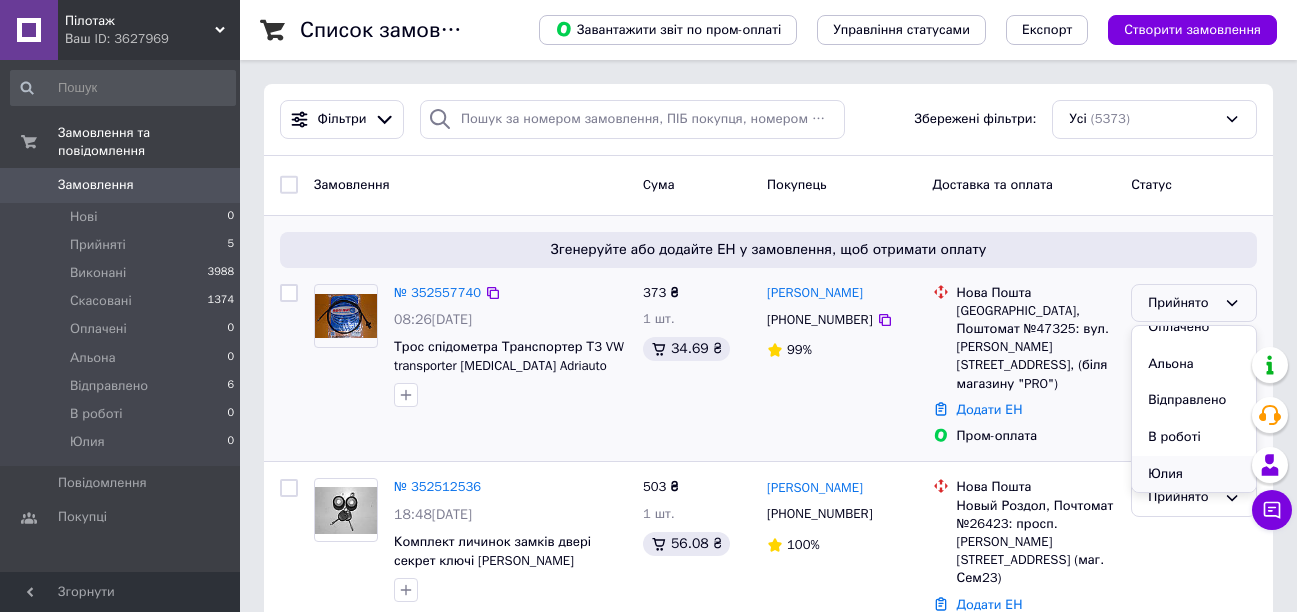 click on "Юлия" at bounding box center (1194, 474) 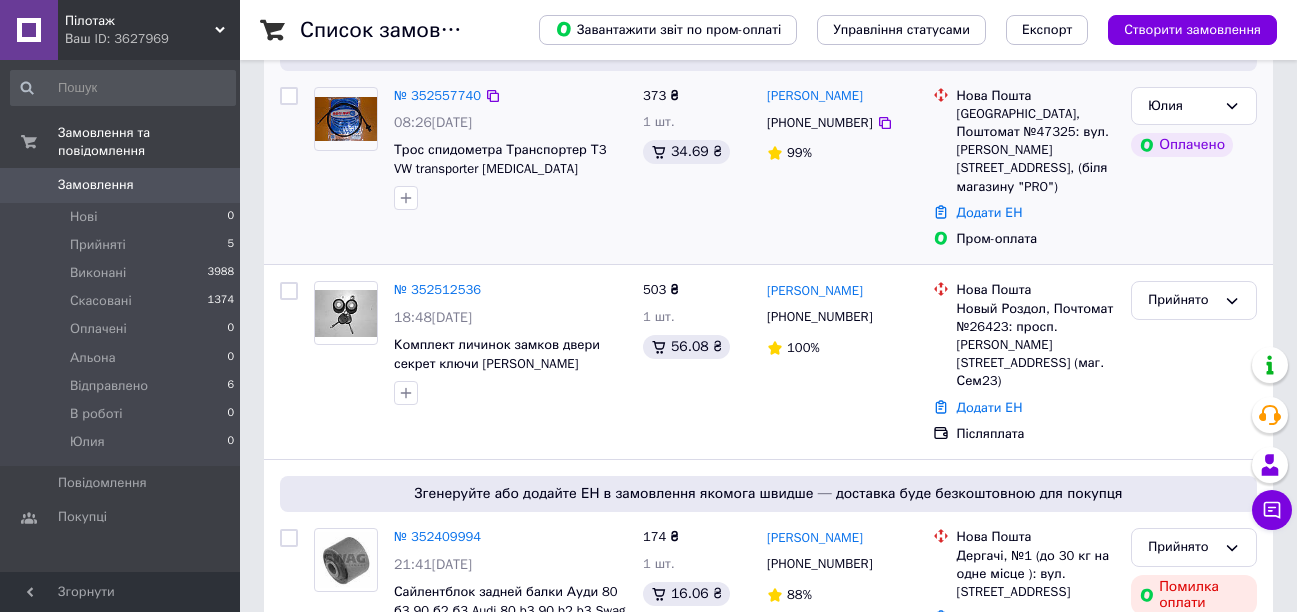 scroll, scrollTop: 200, scrollLeft: 0, axis: vertical 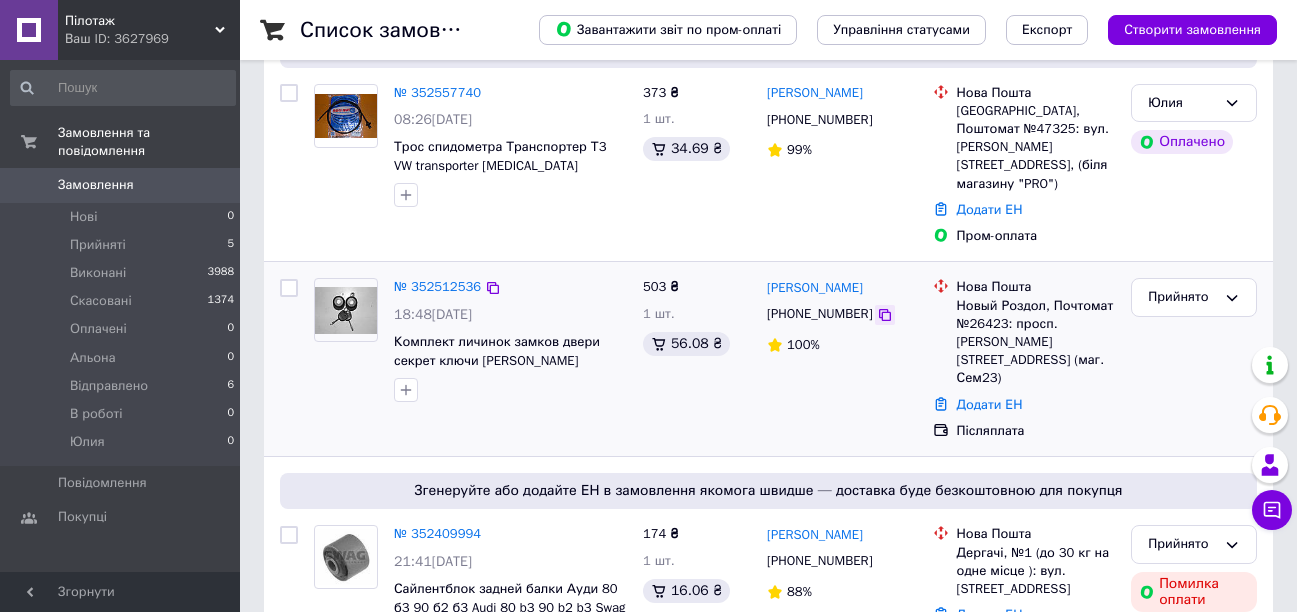 click 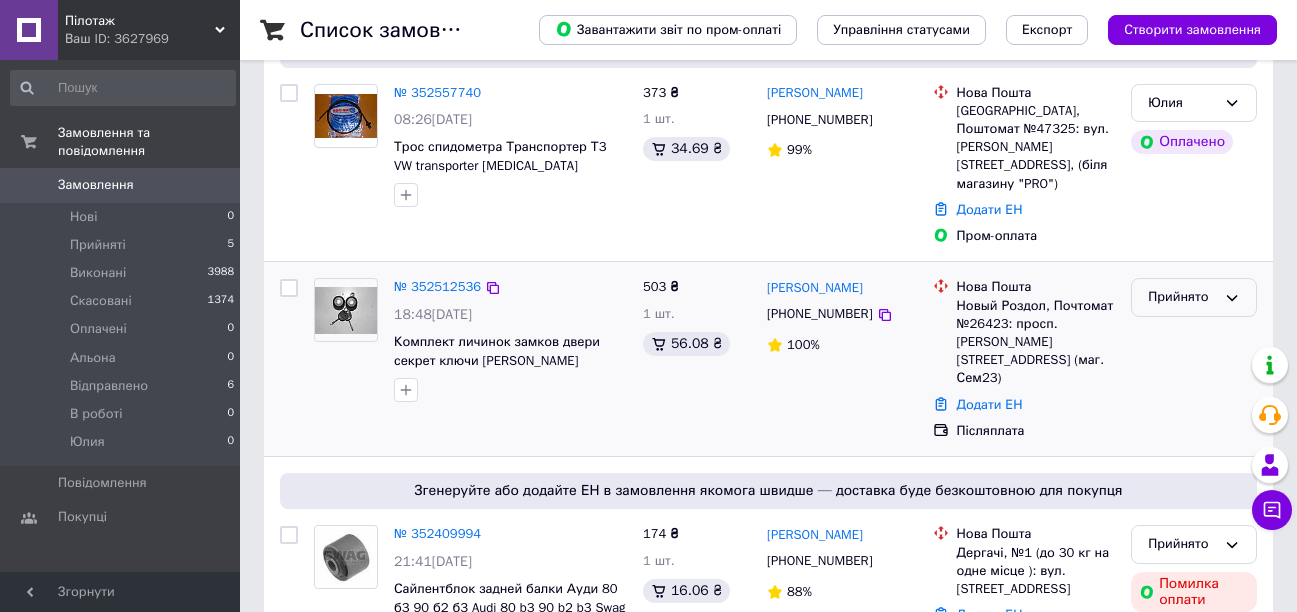 click on "Прийнято" at bounding box center (1194, 297) 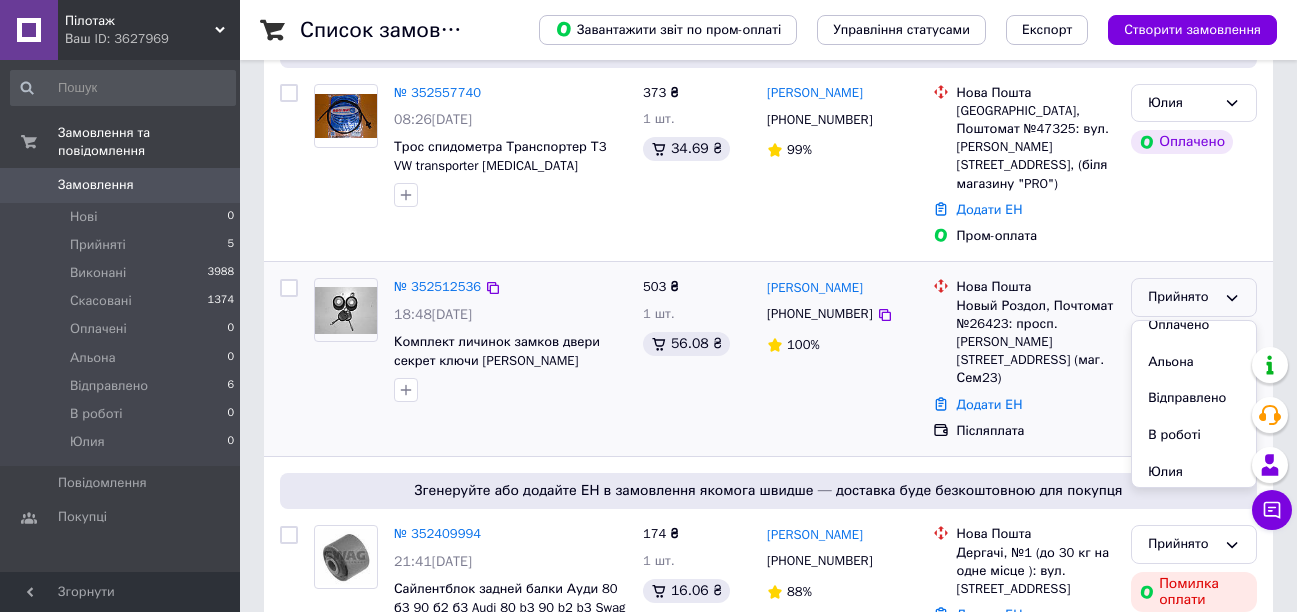 scroll, scrollTop: 90, scrollLeft: 0, axis: vertical 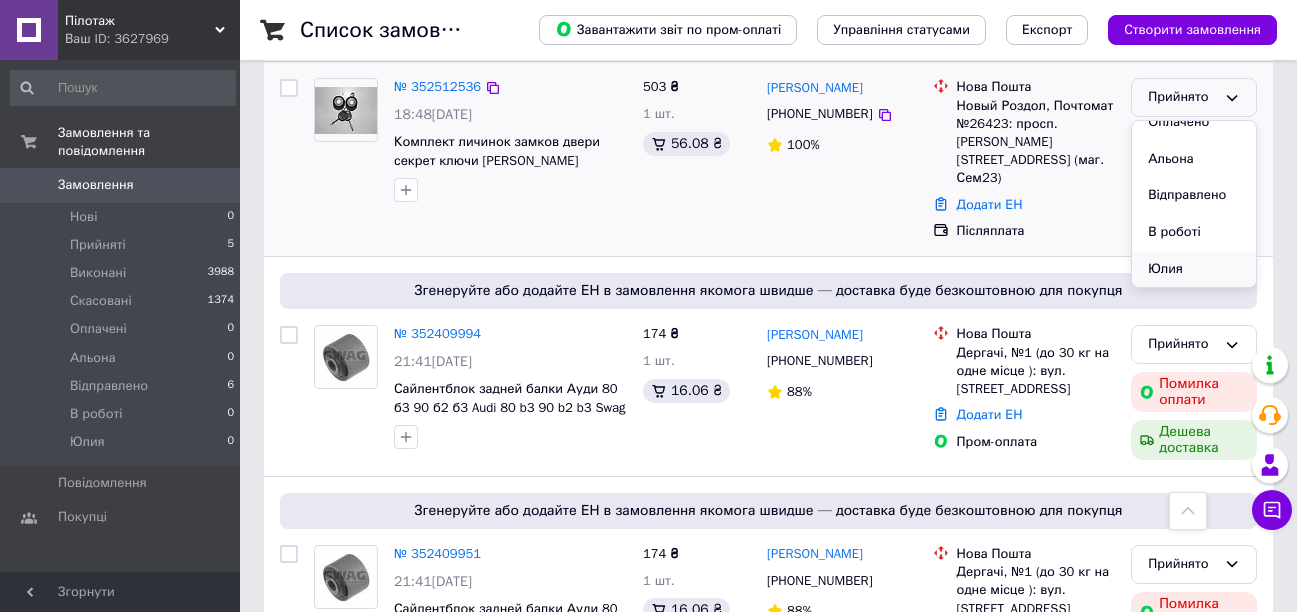 click on "Юлия" at bounding box center [1194, 269] 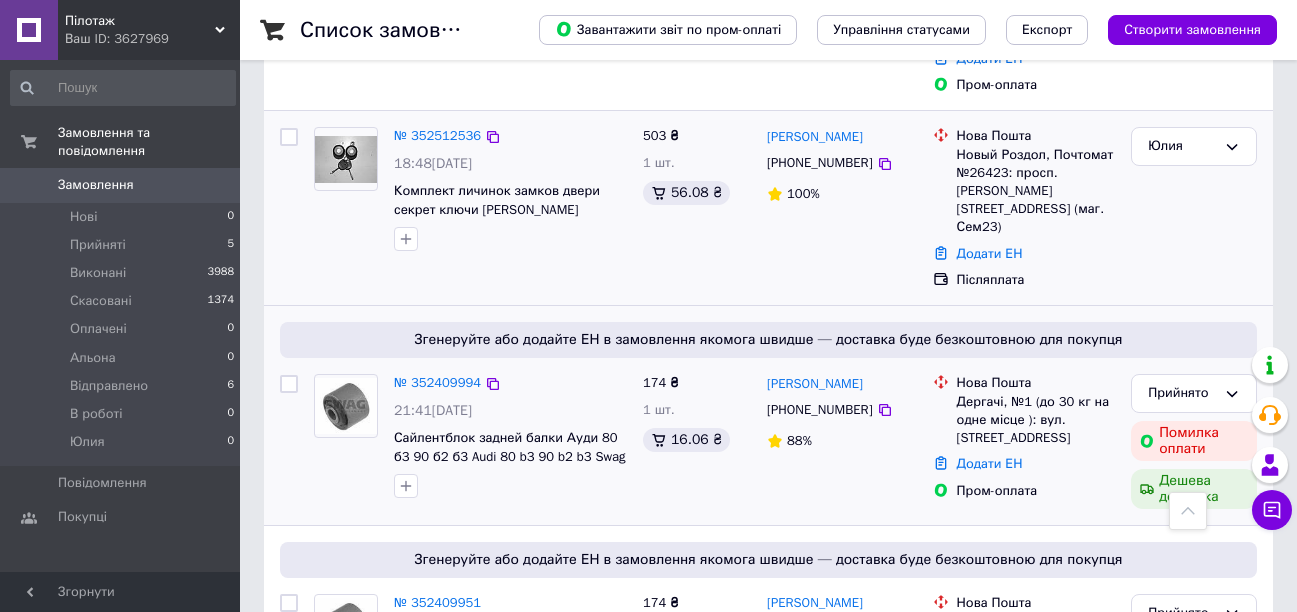 scroll, scrollTop: 300, scrollLeft: 0, axis: vertical 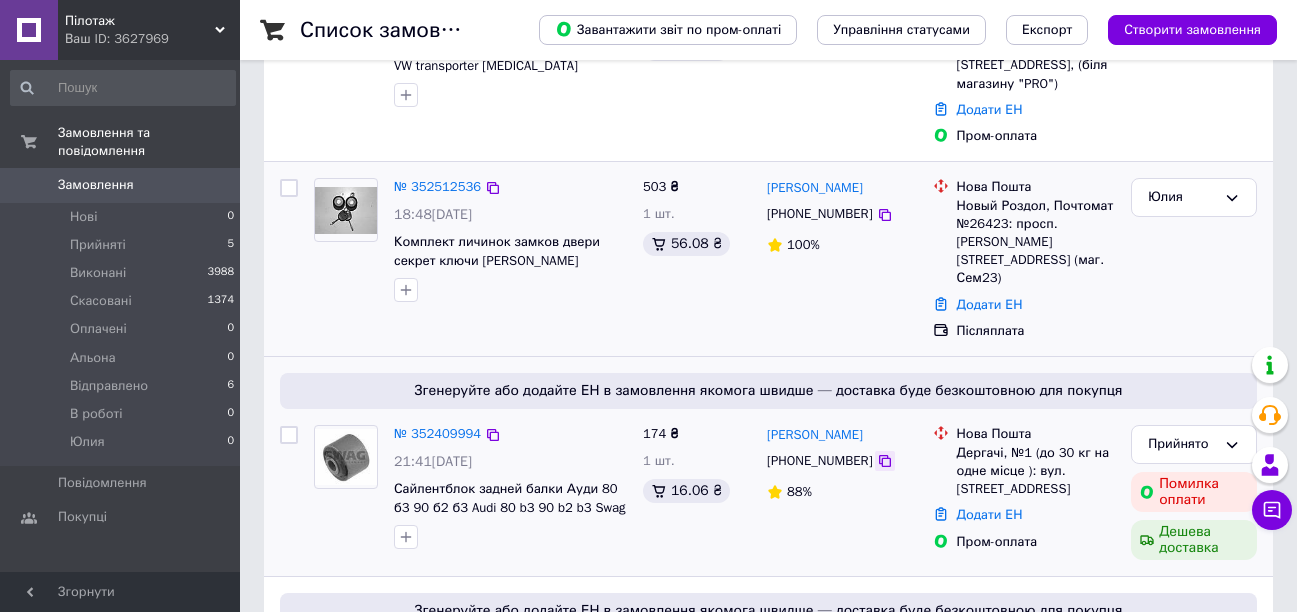 click 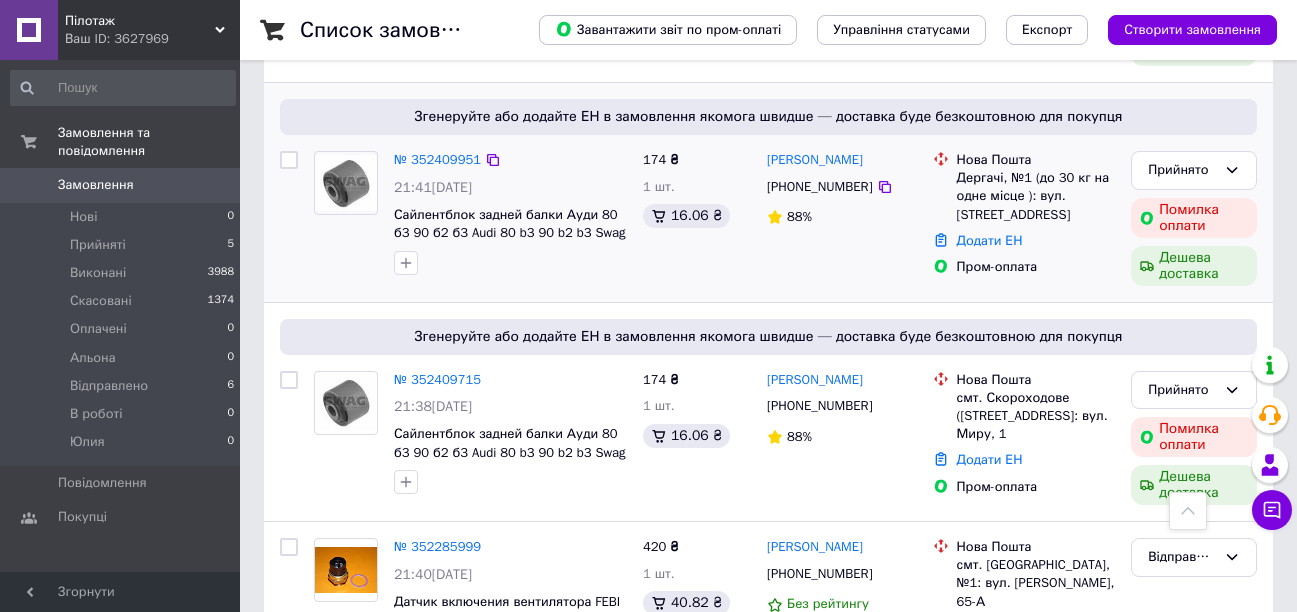 scroll, scrollTop: 800, scrollLeft: 0, axis: vertical 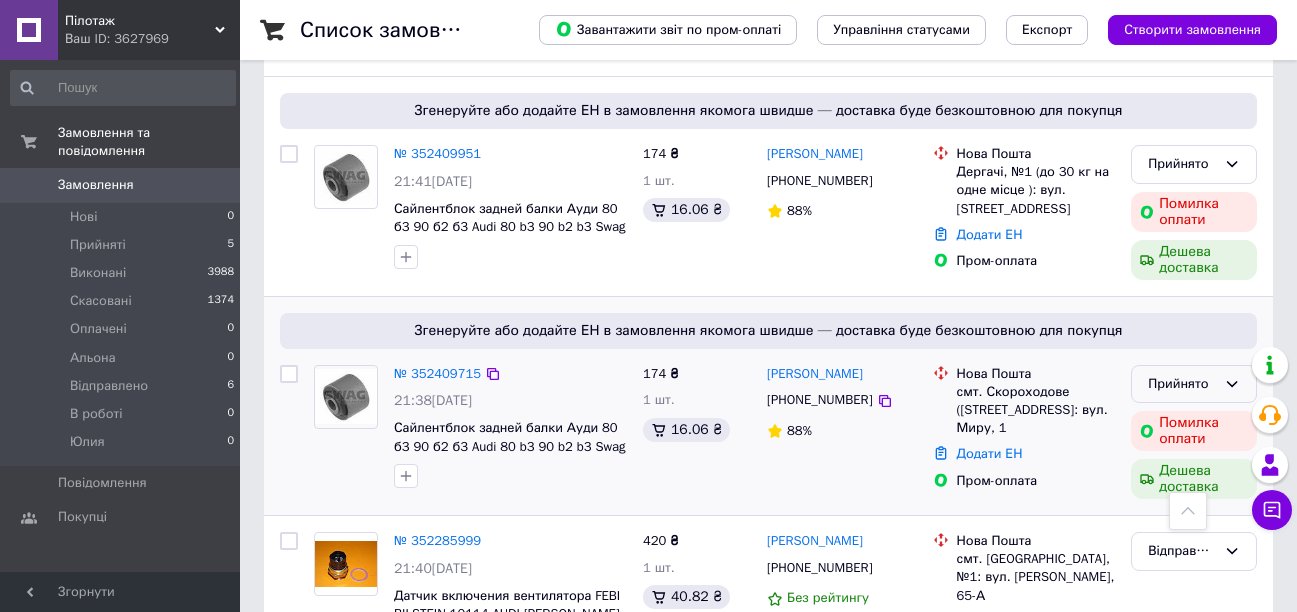 click on "Прийнято" at bounding box center [1182, 384] 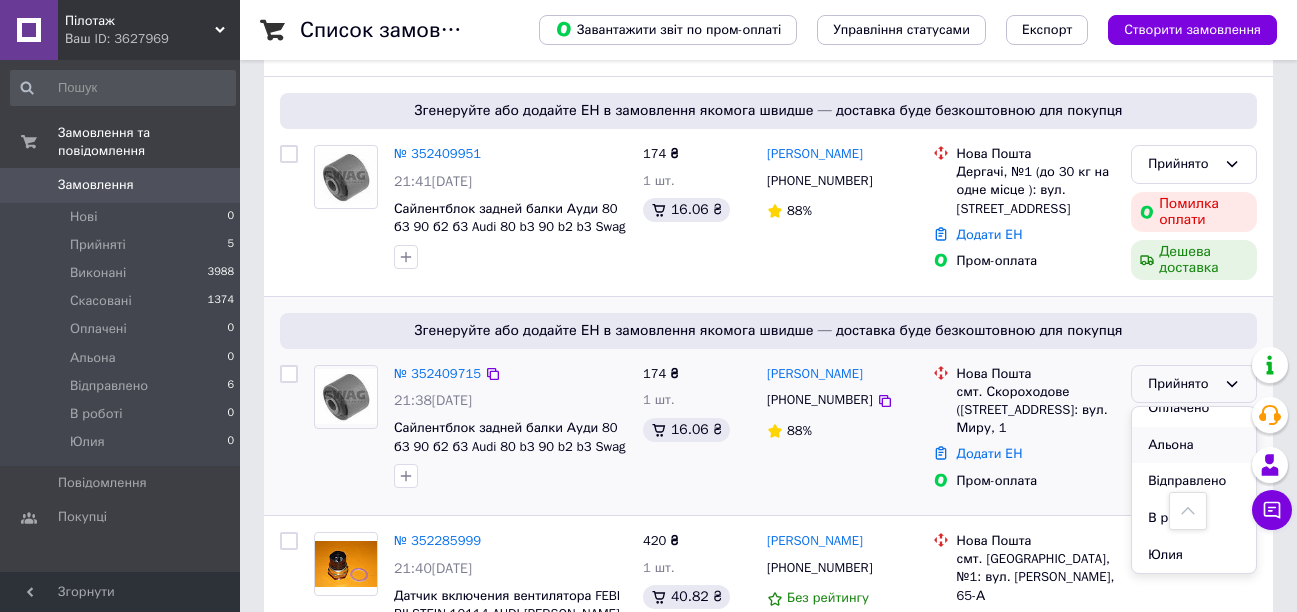 scroll, scrollTop: 0, scrollLeft: 0, axis: both 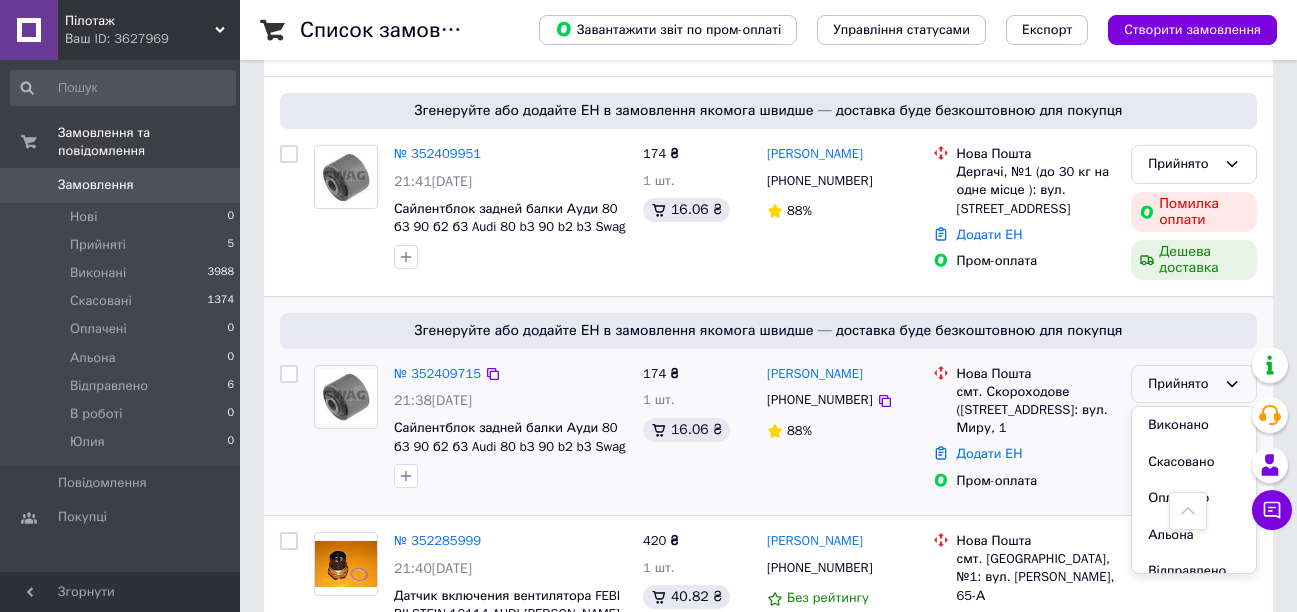 click on "Скасовано" at bounding box center (1194, 462) 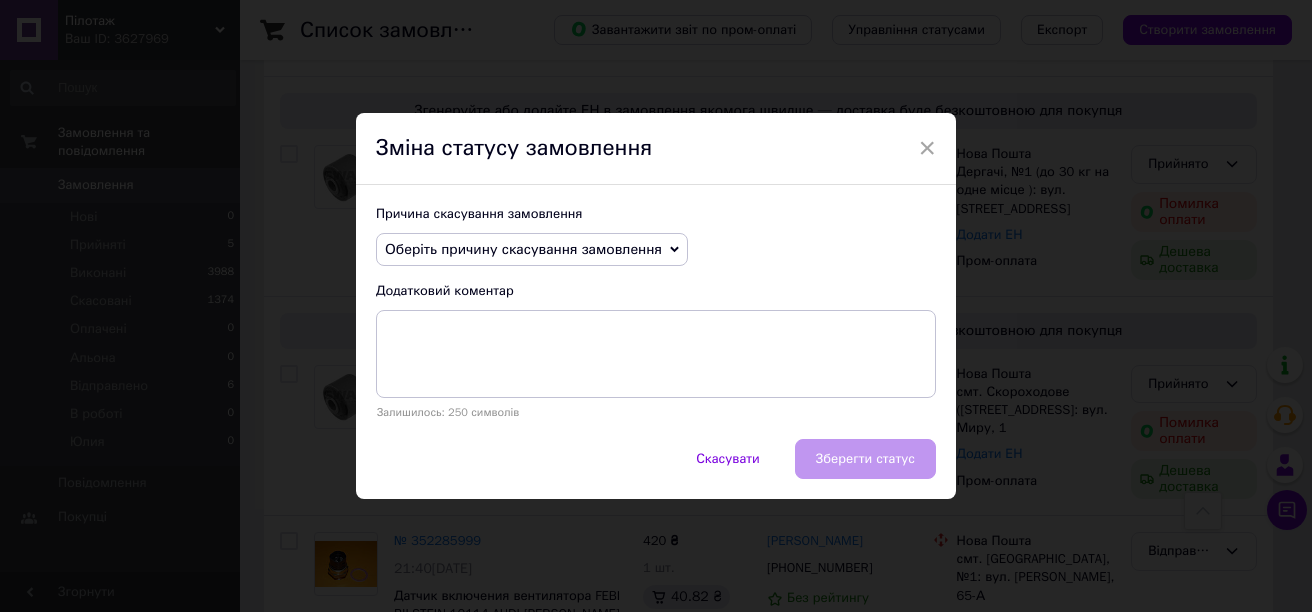 click 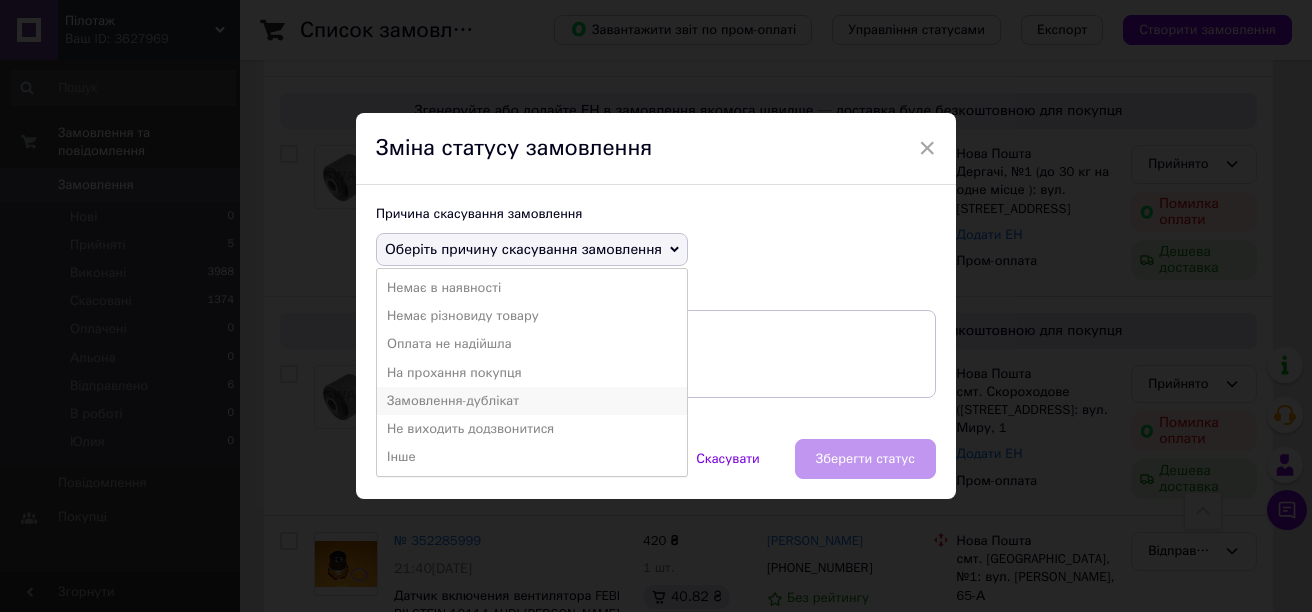 click on "Замовлення-дублікат" at bounding box center [532, 401] 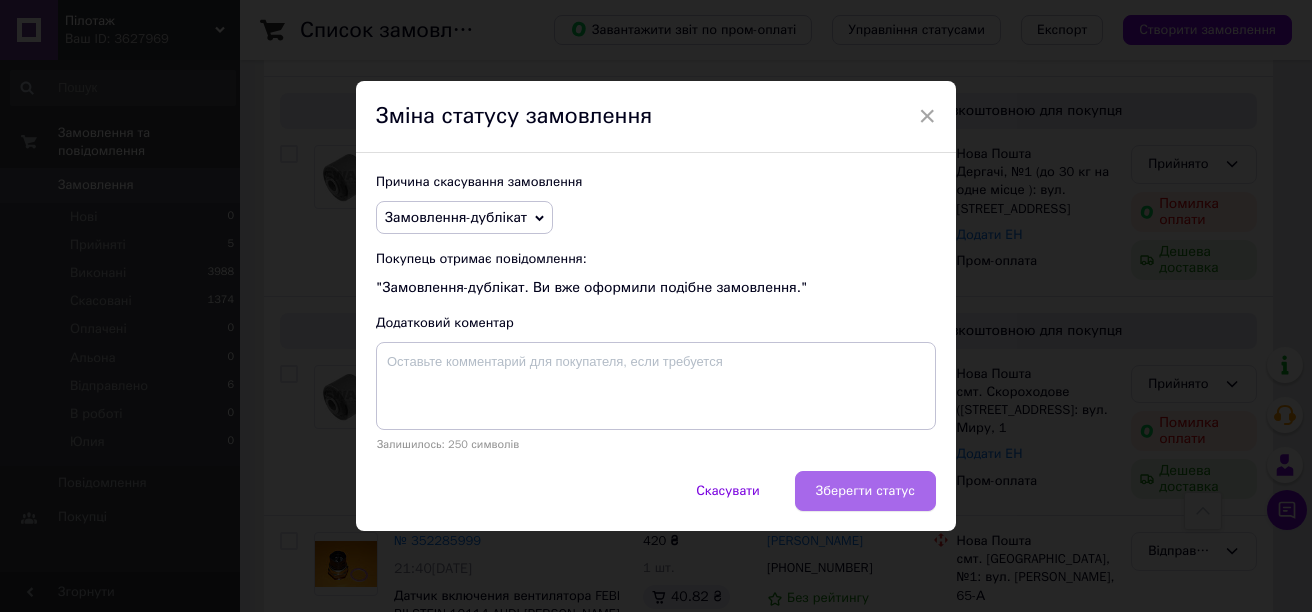 click on "Зберегти статус" at bounding box center [865, 491] 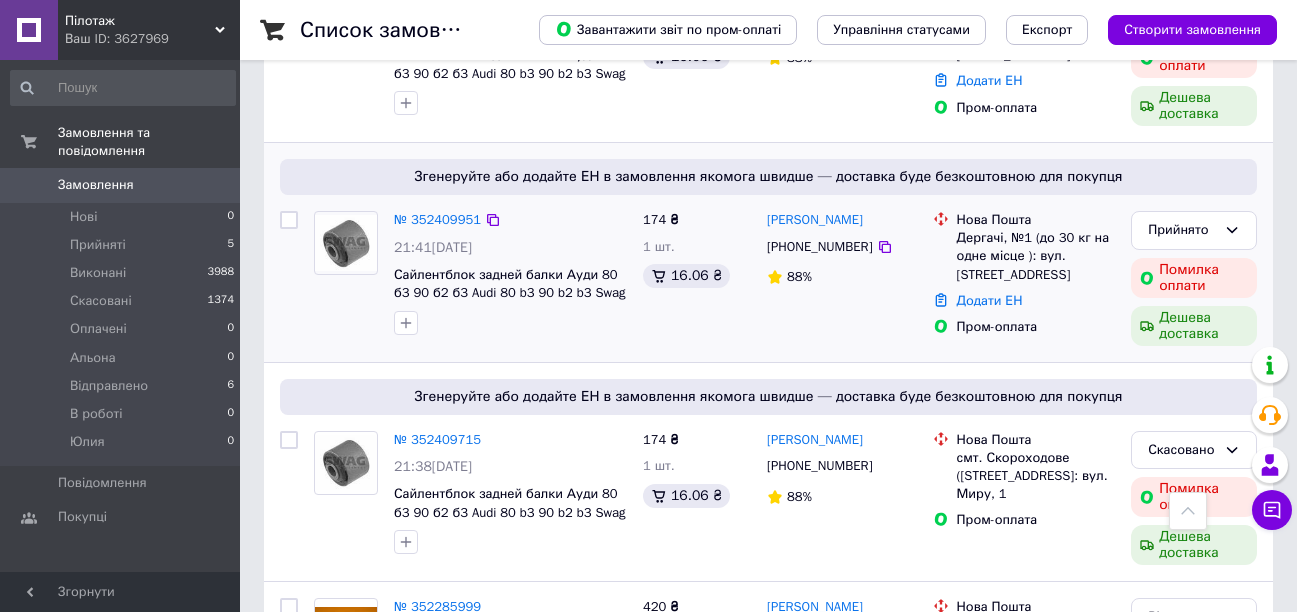 scroll, scrollTop: 700, scrollLeft: 0, axis: vertical 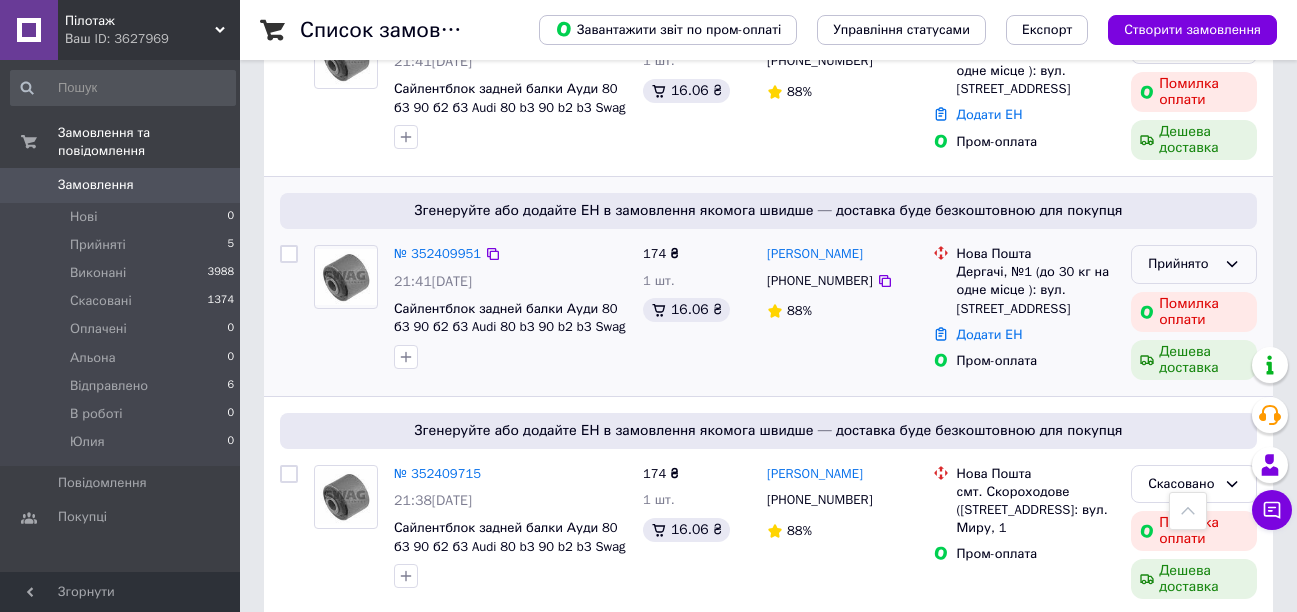 click on "Прийнято" at bounding box center (1182, 264) 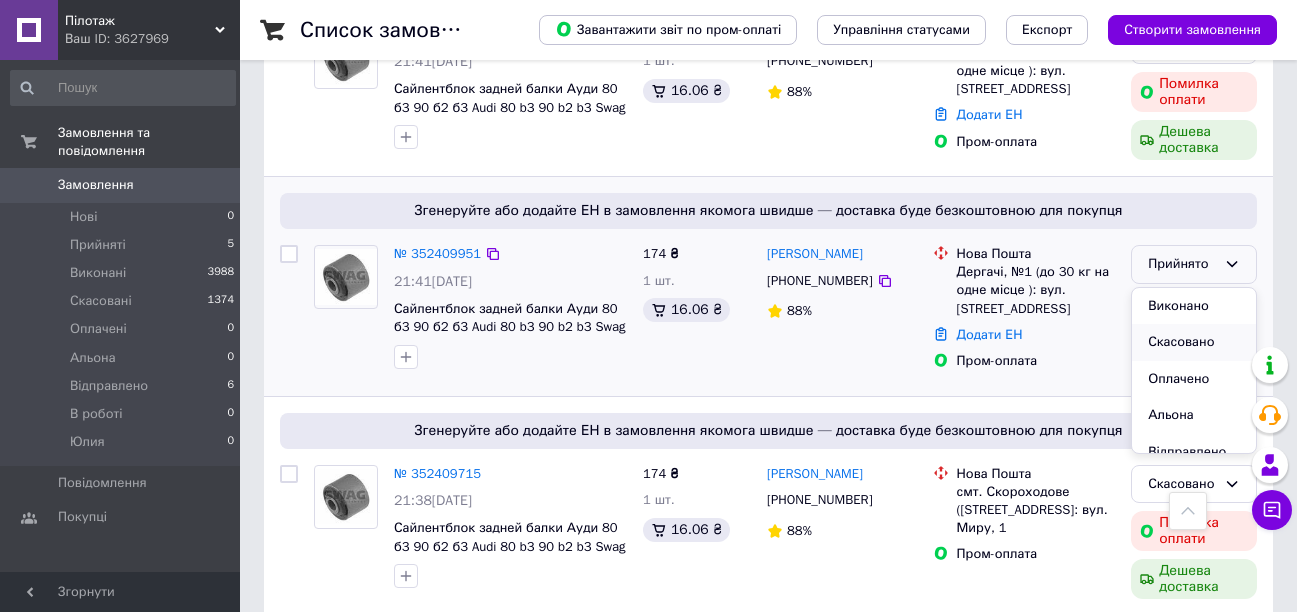 click on "Скасовано" at bounding box center [1194, 342] 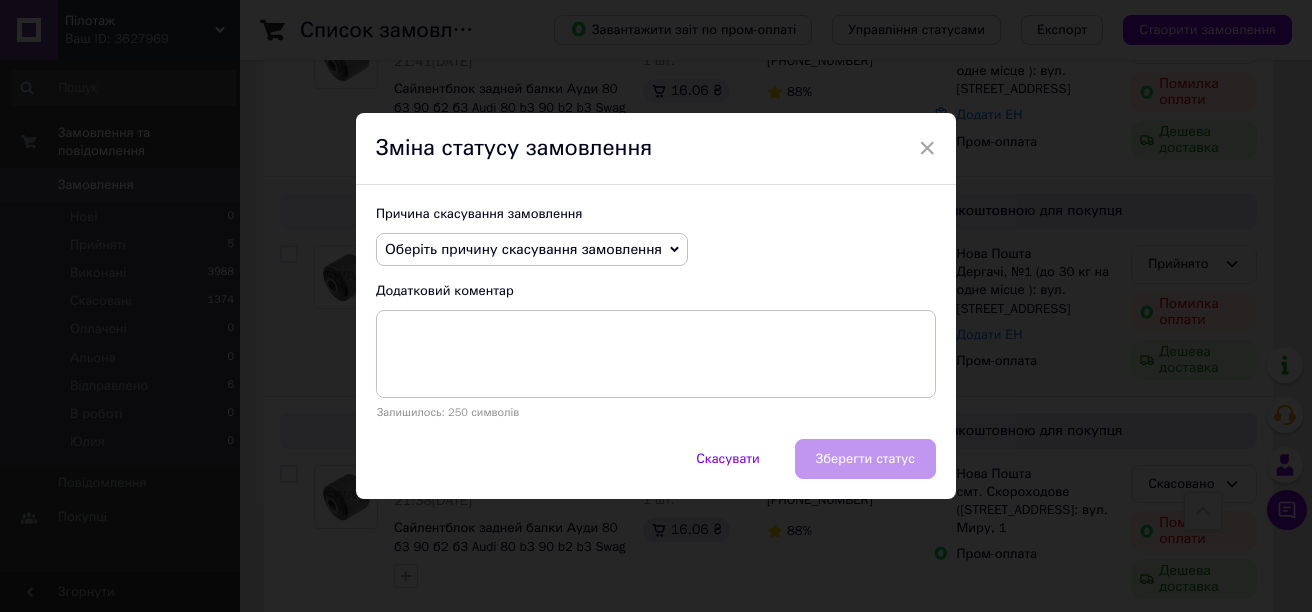 click on "Оберіть причину скасування замовлення" at bounding box center [523, 249] 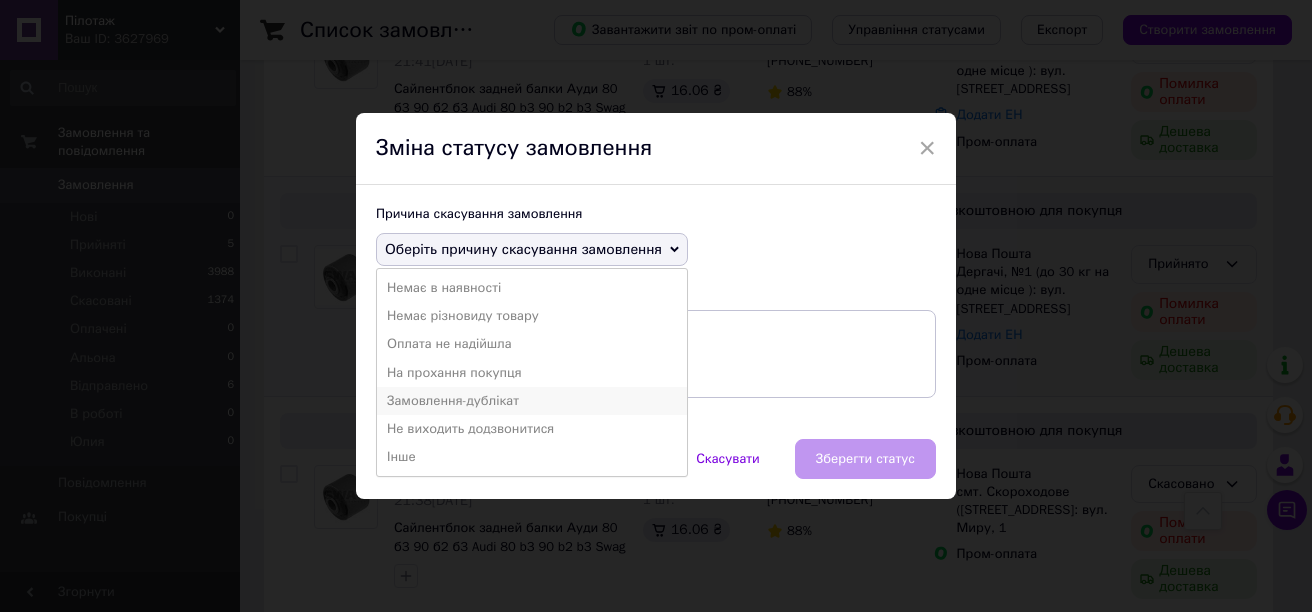 click on "Замовлення-дублікат" at bounding box center (532, 401) 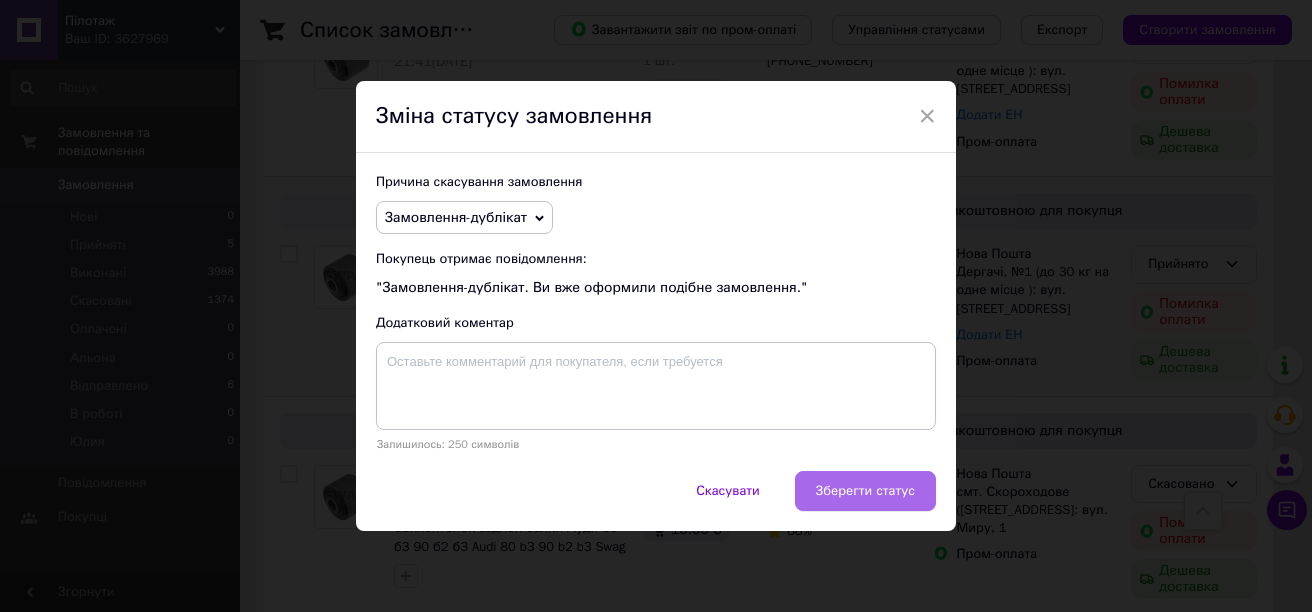 click on "Зберегти статус" at bounding box center (865, 491) 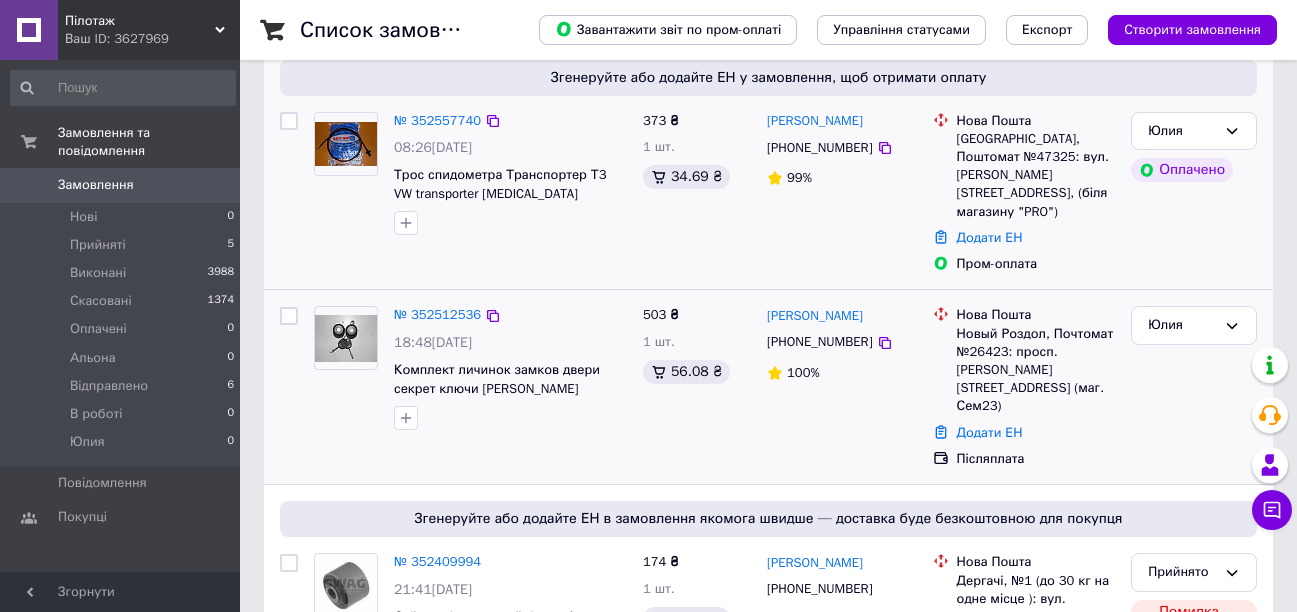 scroll, scrollTop: 200, scrollLeft: 0, axis: vertical 